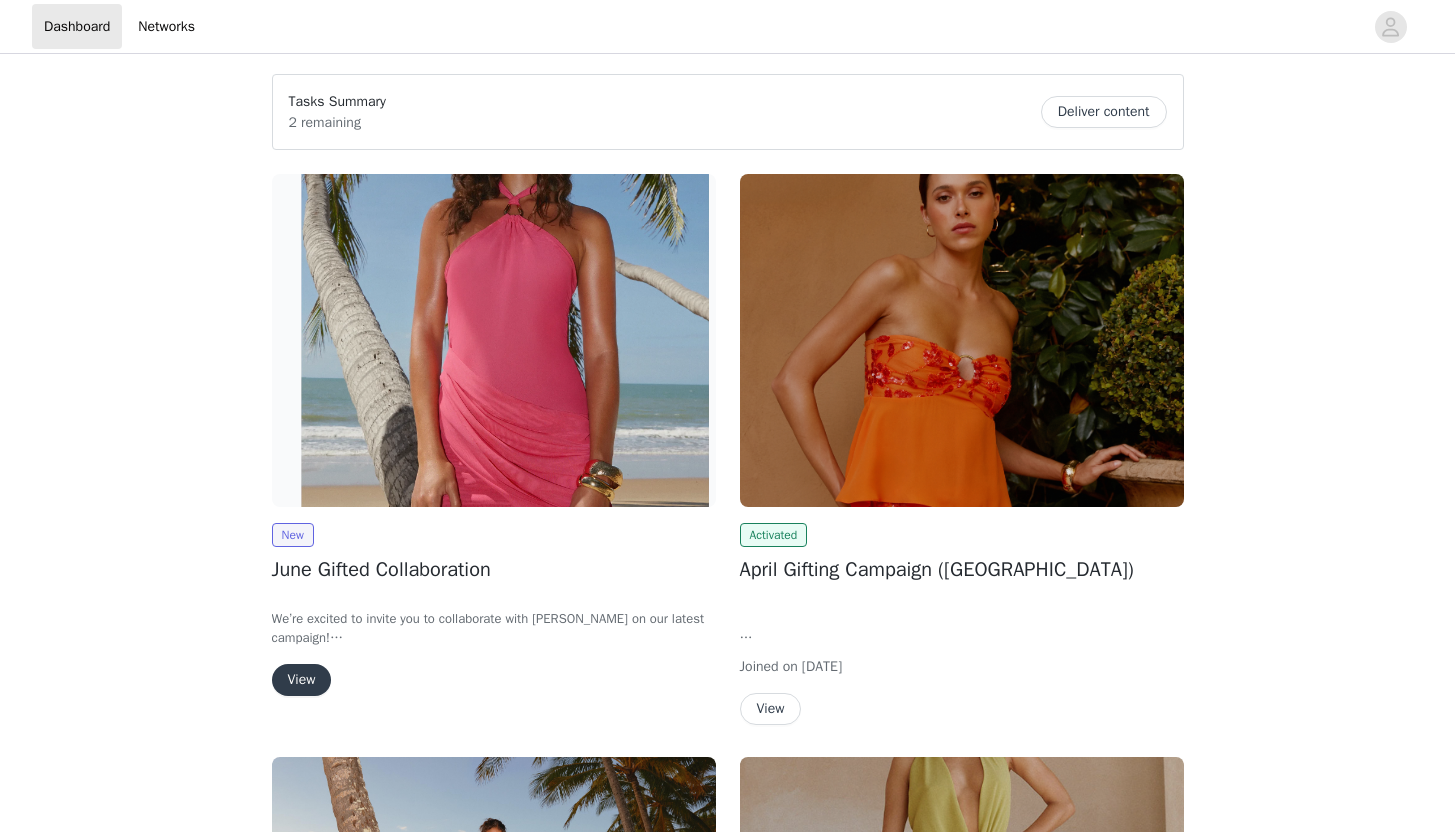 scroll, scrollTop: 0, scrollLeft: 0, axis: both 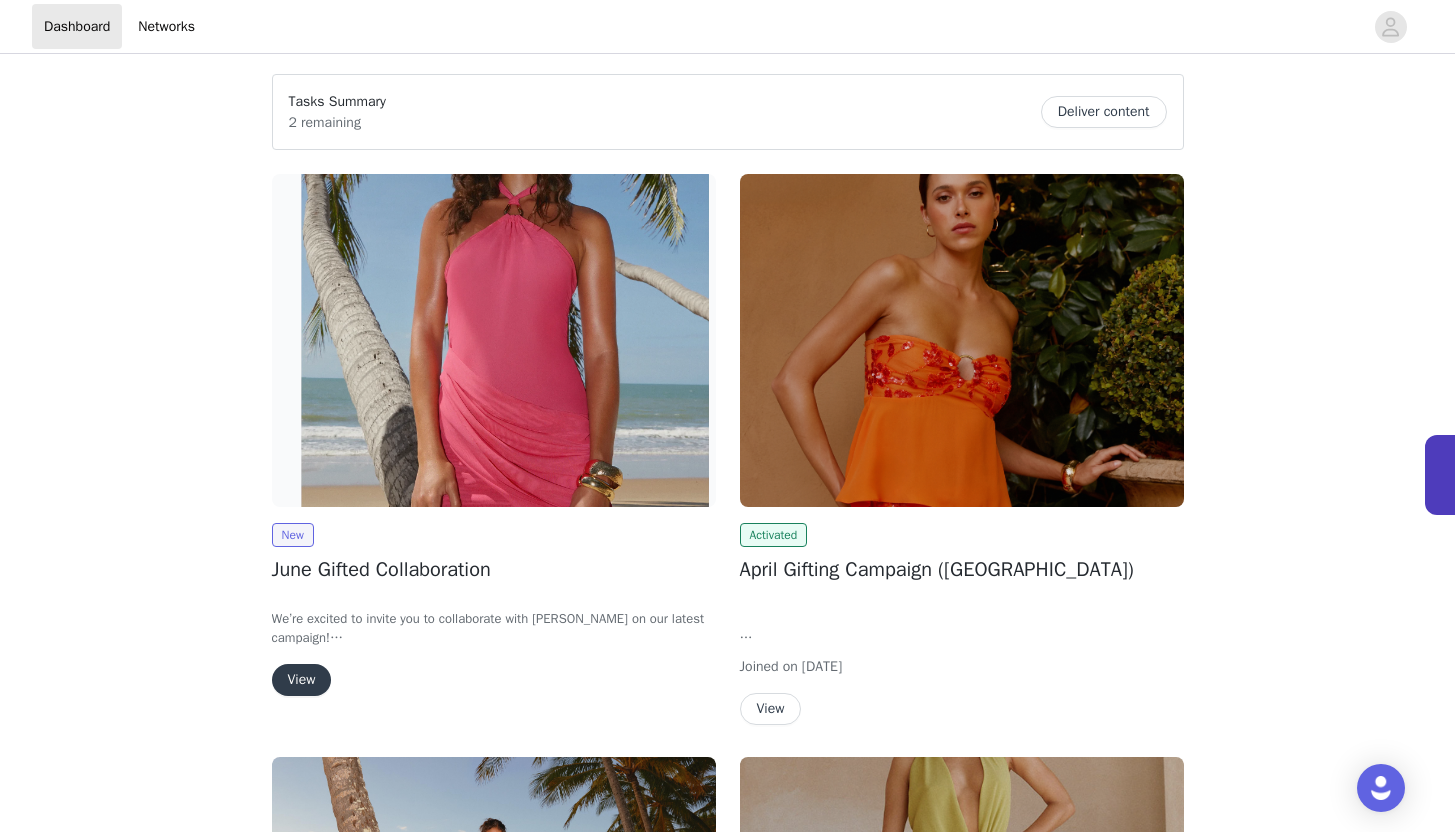 click on "Tasks Summary   2 remaining     Deliver content" at bounding box center [728, 112] 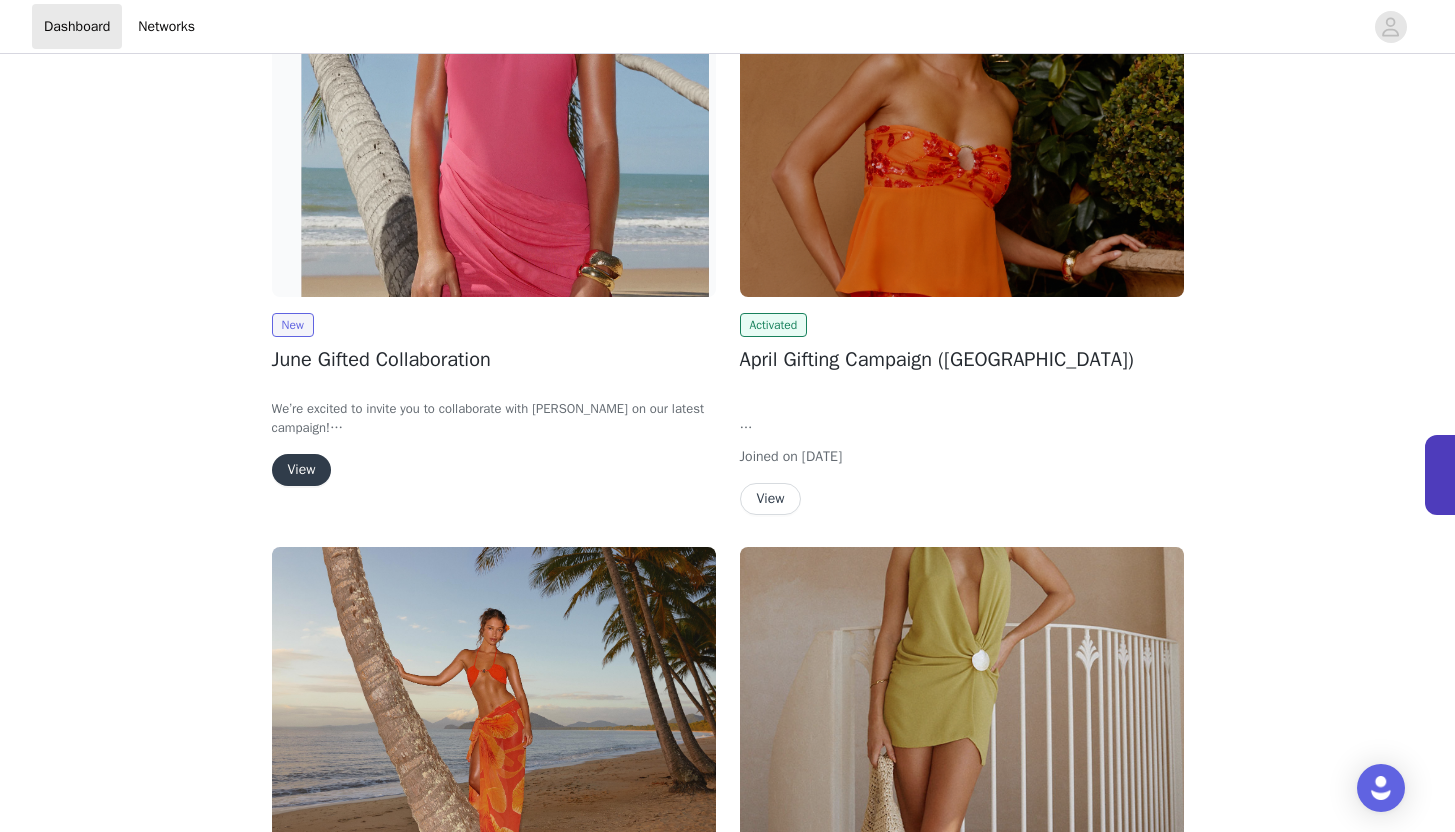 scroll, scrollTop: 0, scrollLeft: 0, axis: both 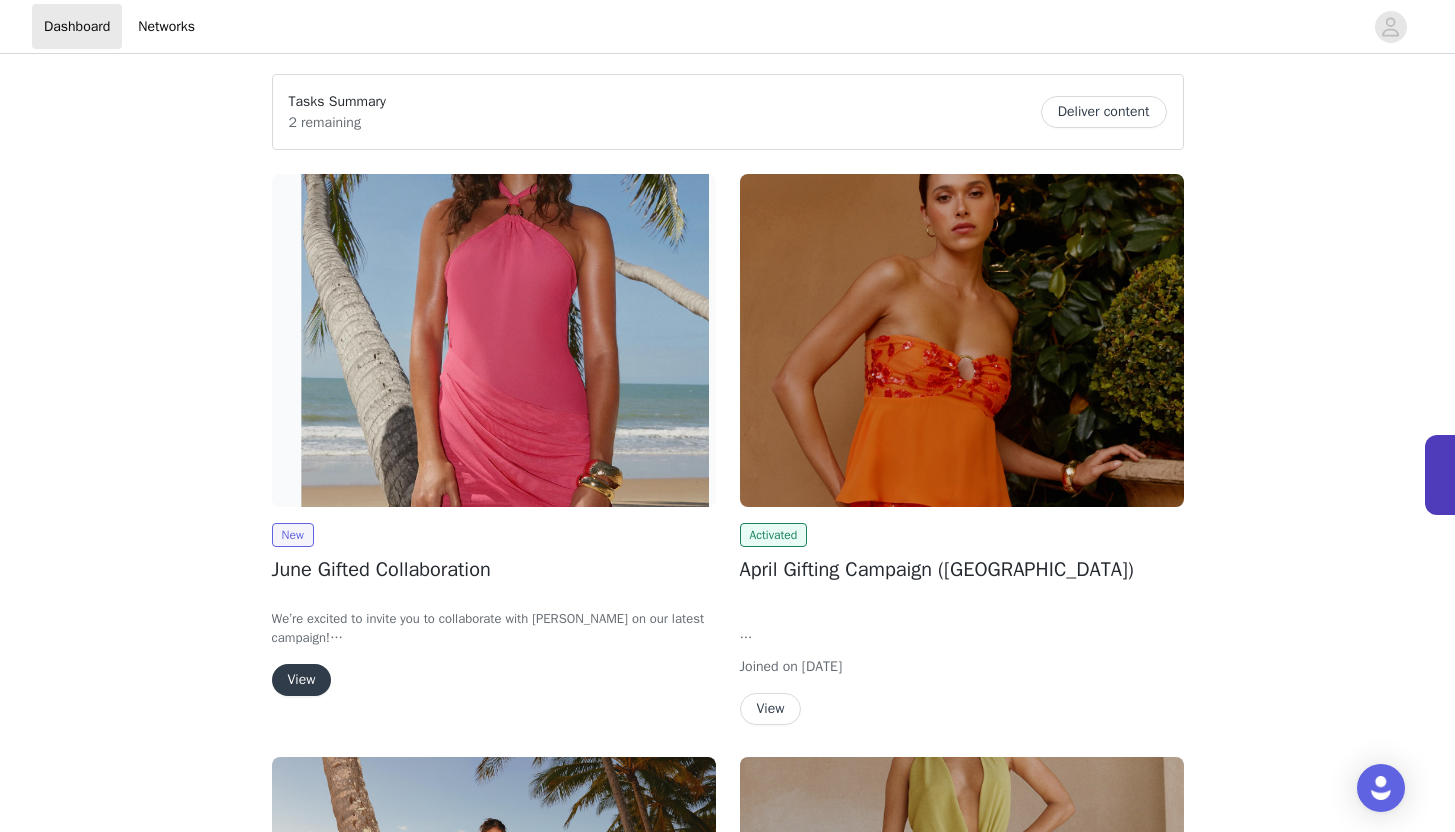 click on "View" at bounding box center (302, 680) 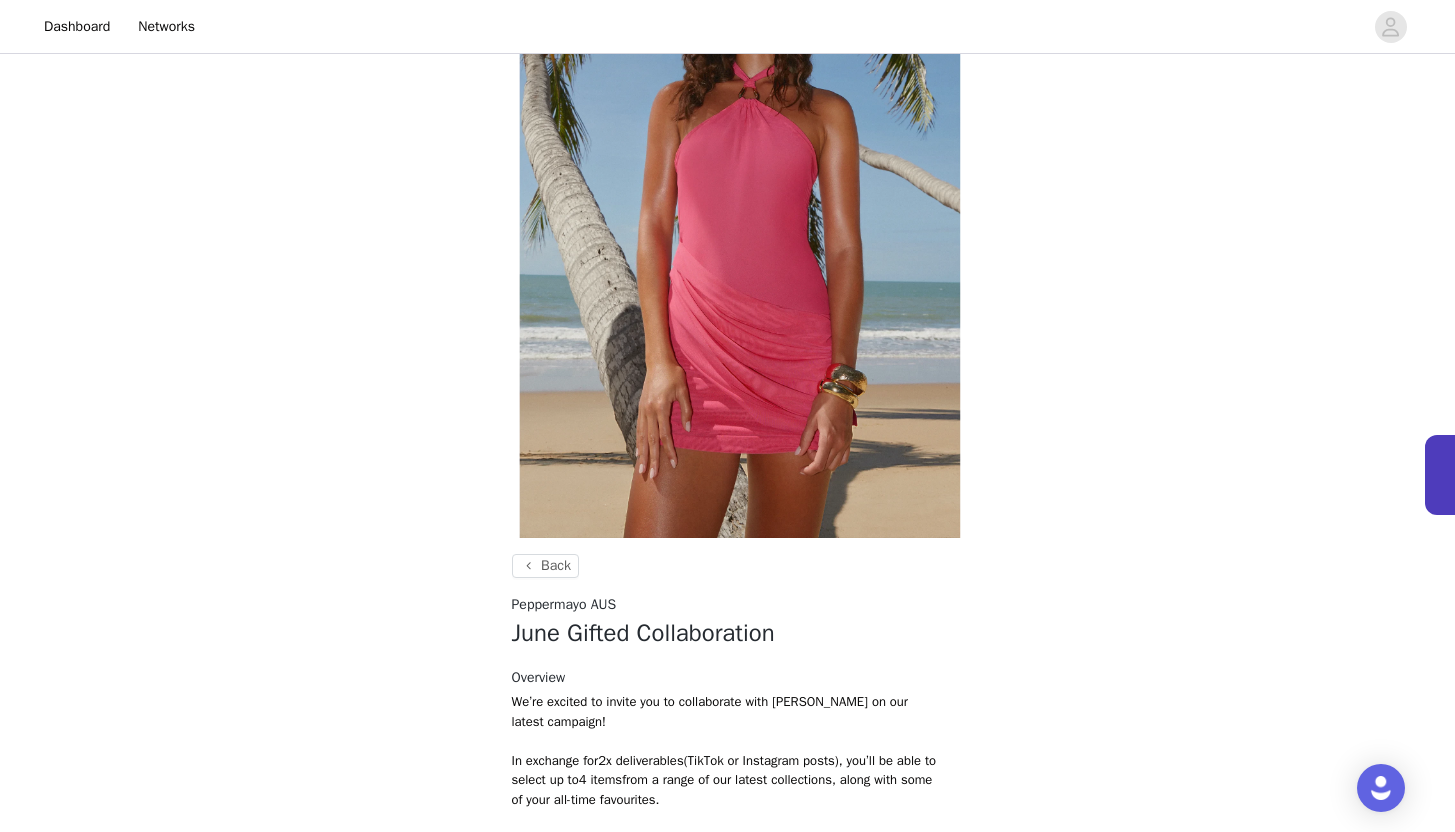 scroll, scrollTop: 550, scrollLeft: 0, axis: vertical 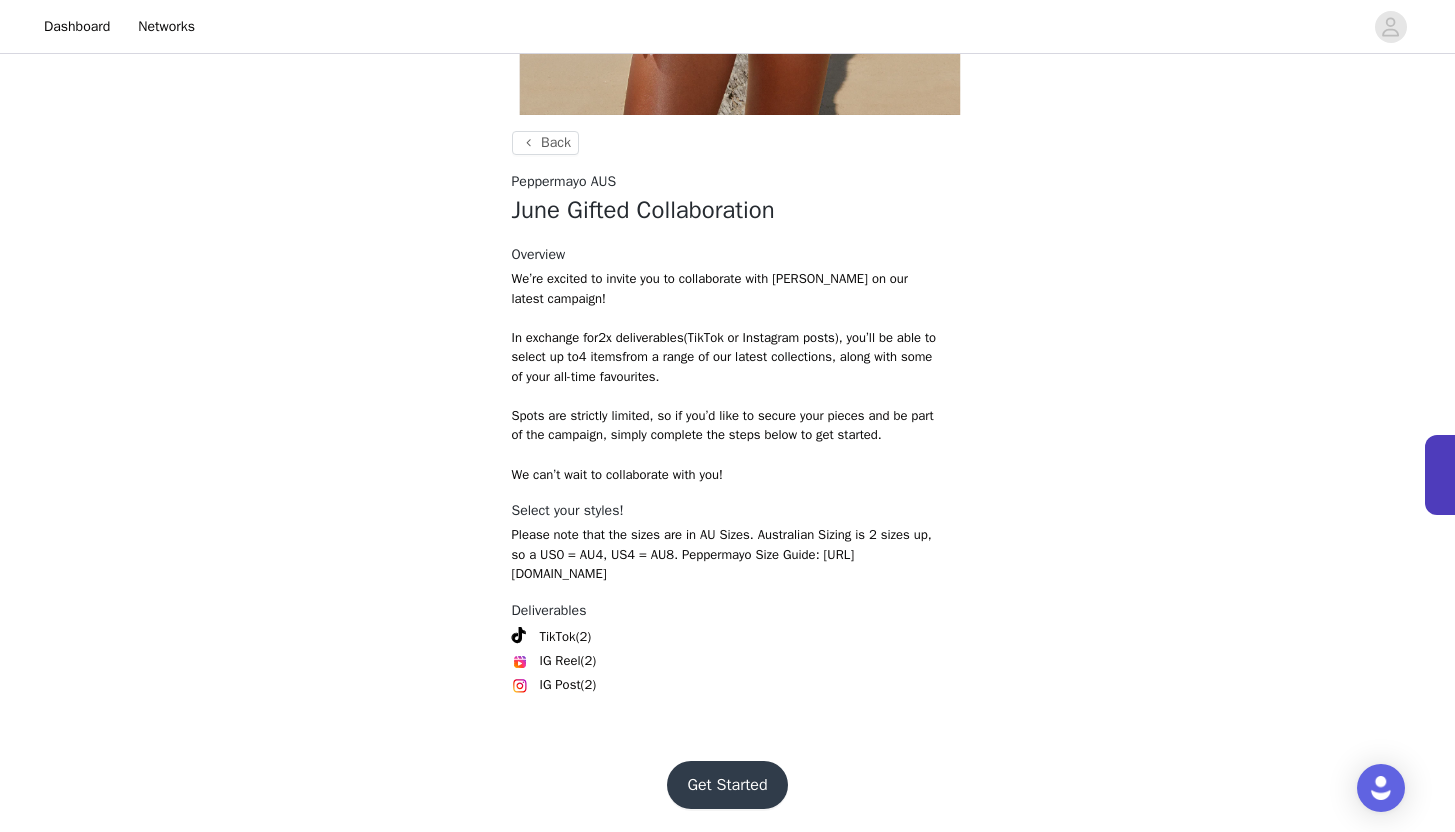 click on "Get Started" at bounding box center (727, 785) 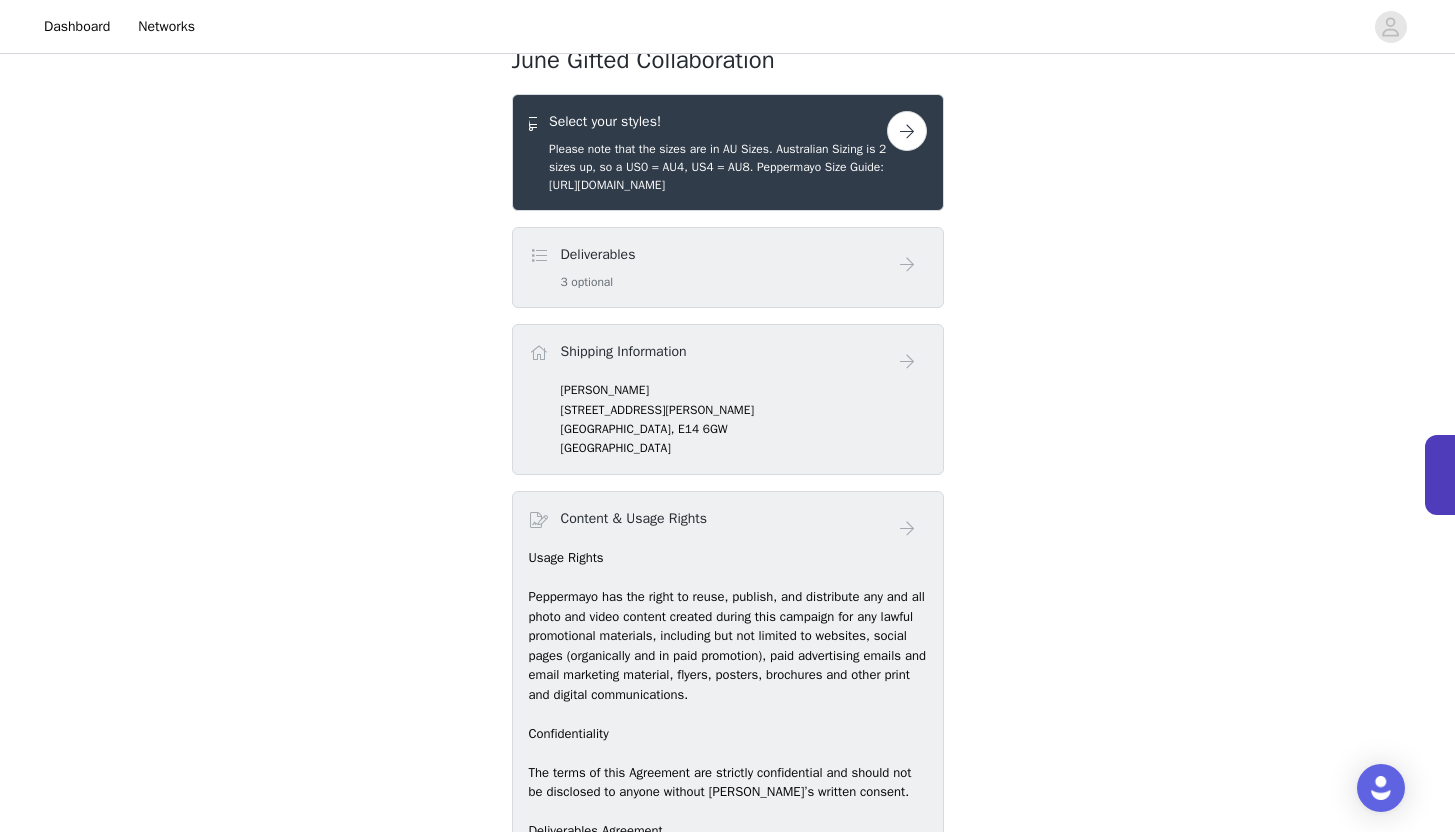 scroll, scrollTop: 640, scrollLeft: 0, axis: vertical 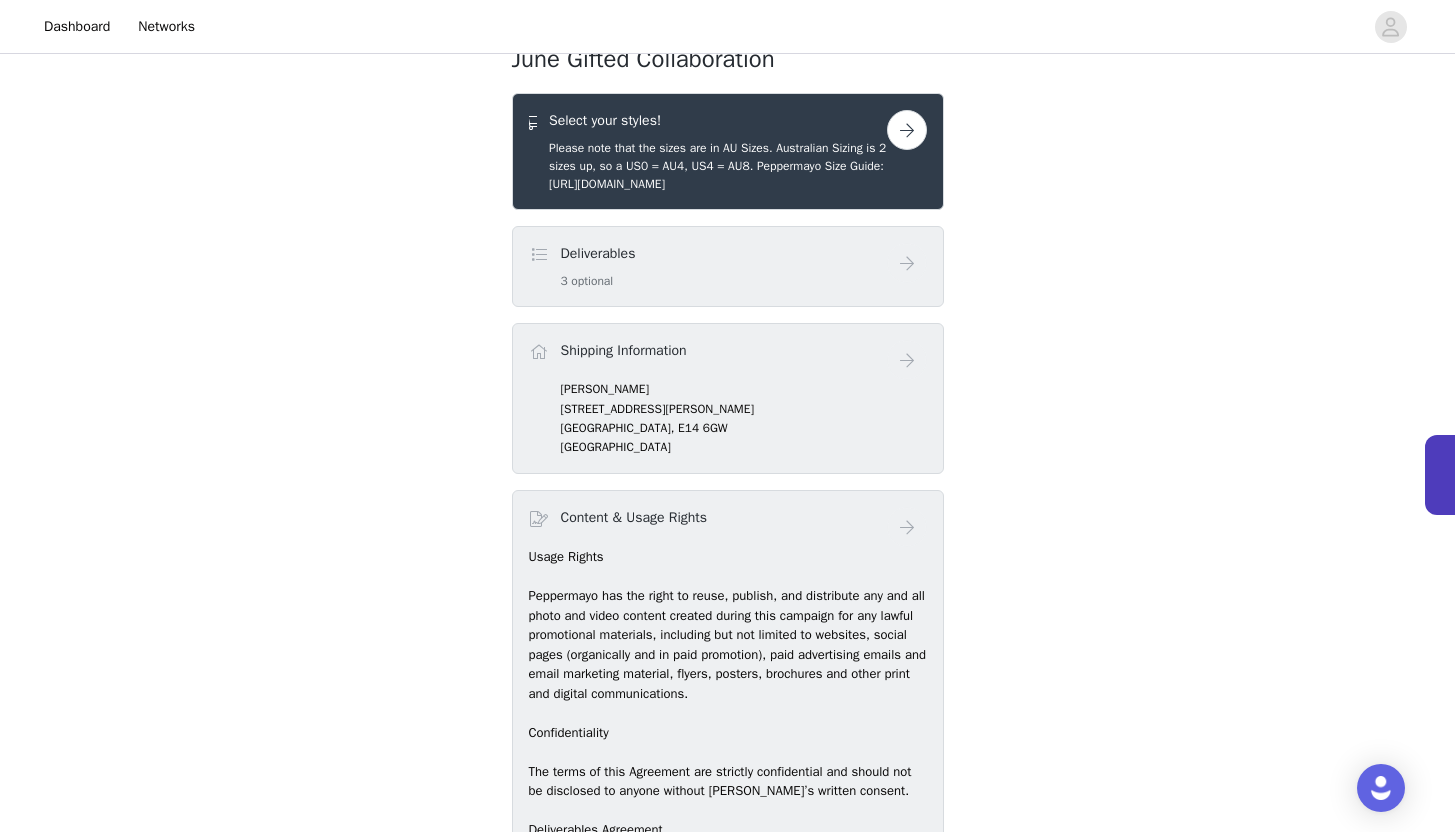 click at bounding box center [907, 130] 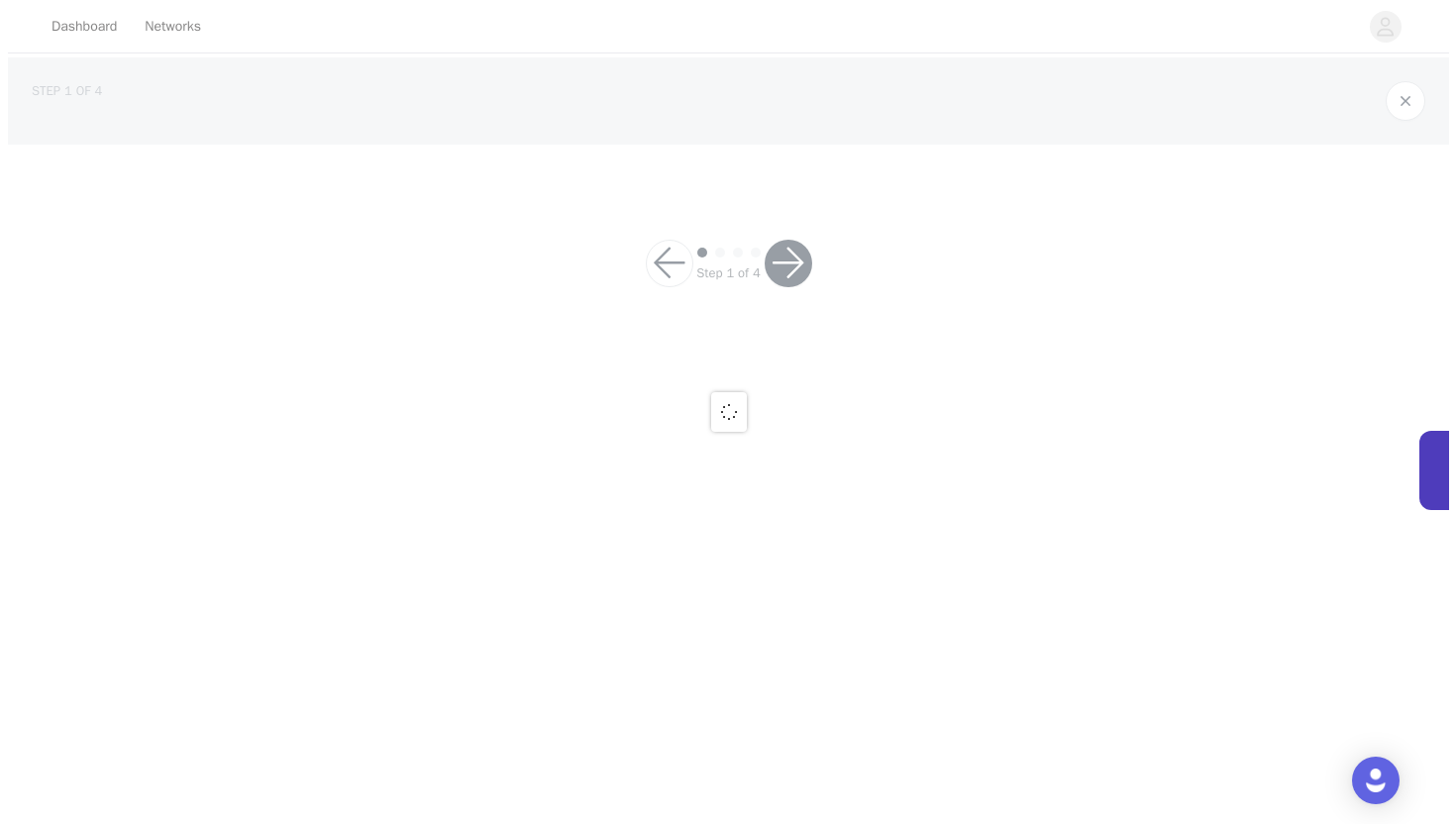scroll, scrollTop: 0, scrollLeft: 0, axis: both 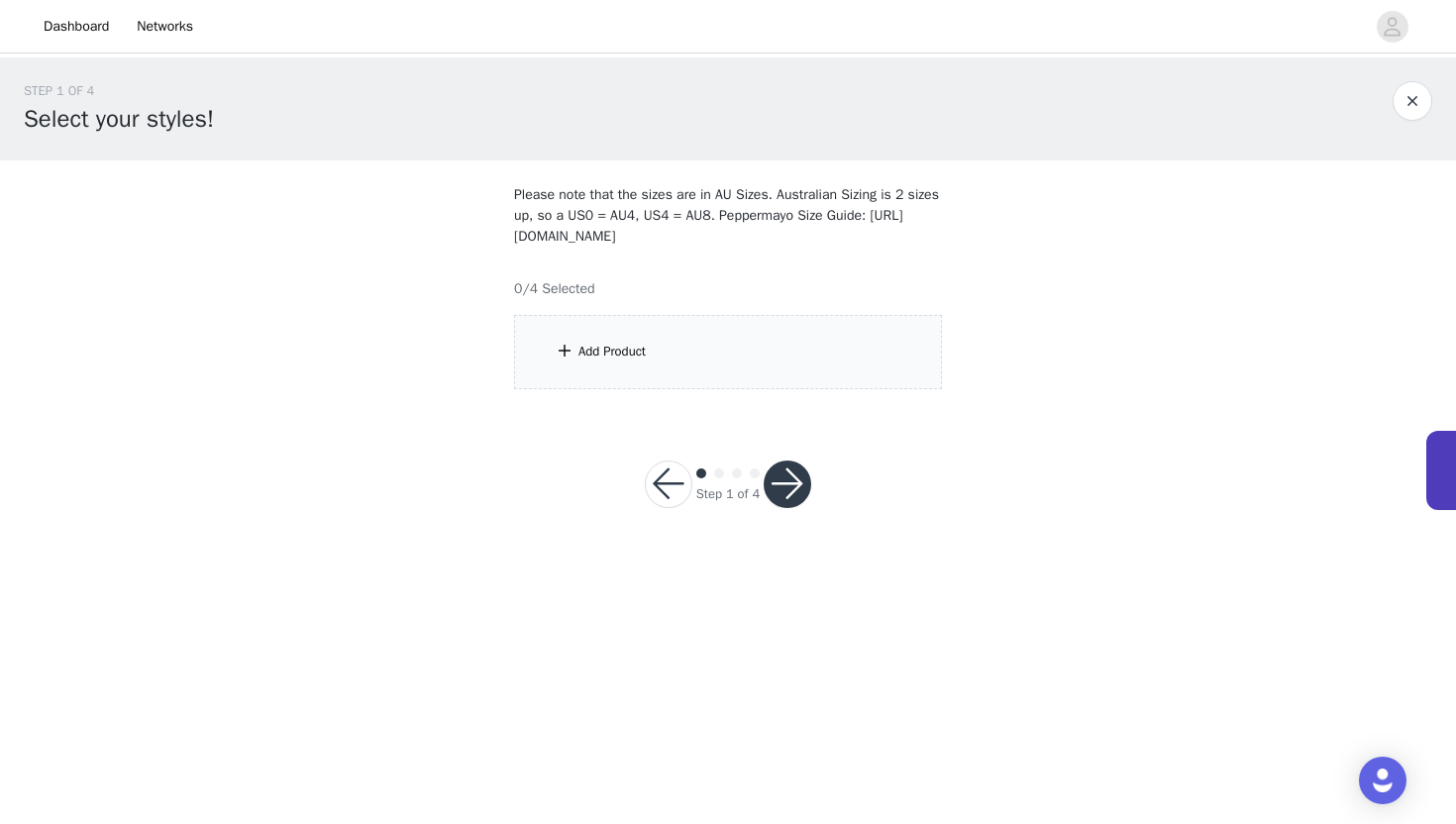 click on "Add Product" at bounding box center [728, 352] 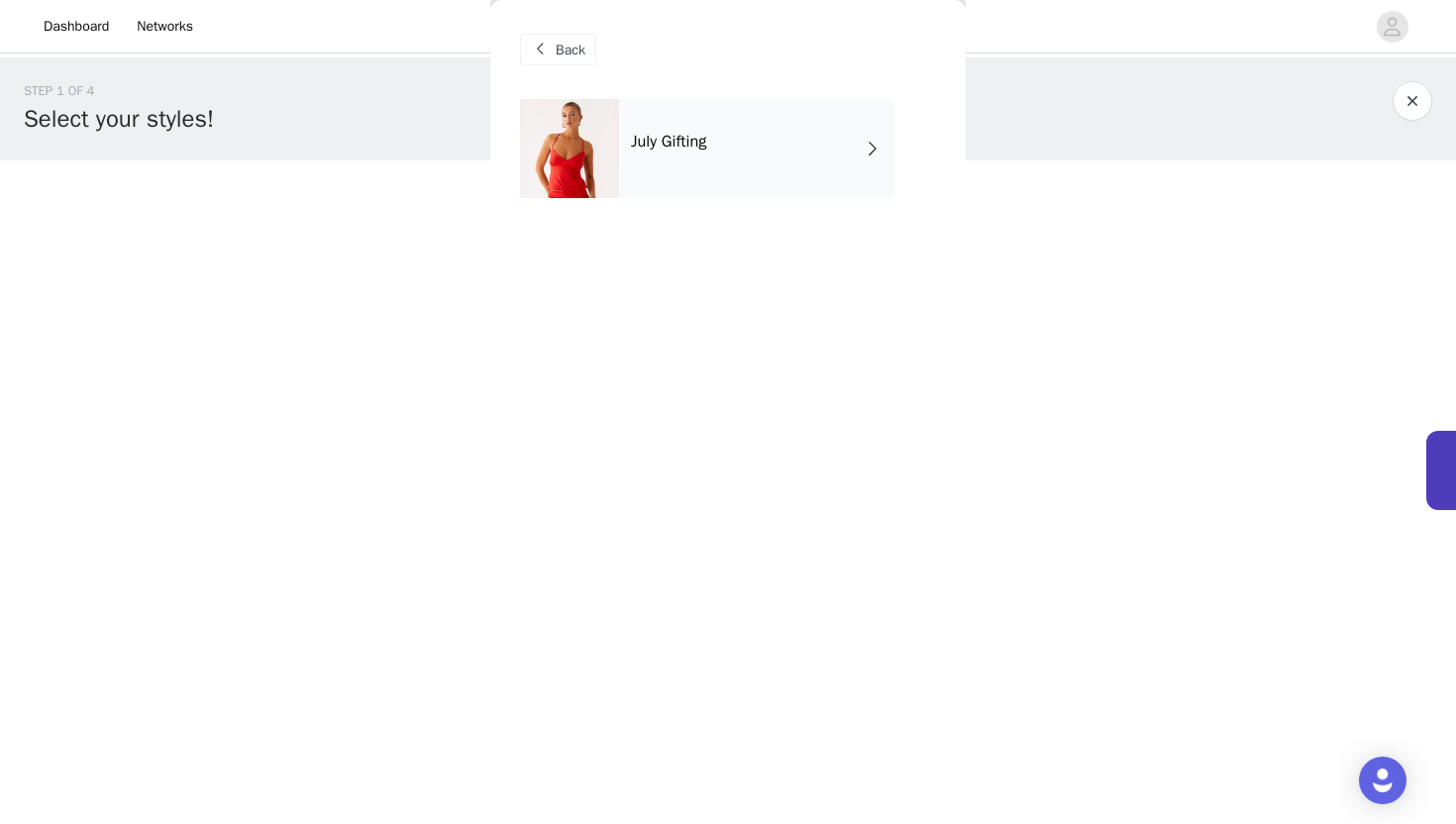 click on "July Gifting" at bounding box center (757, 149) 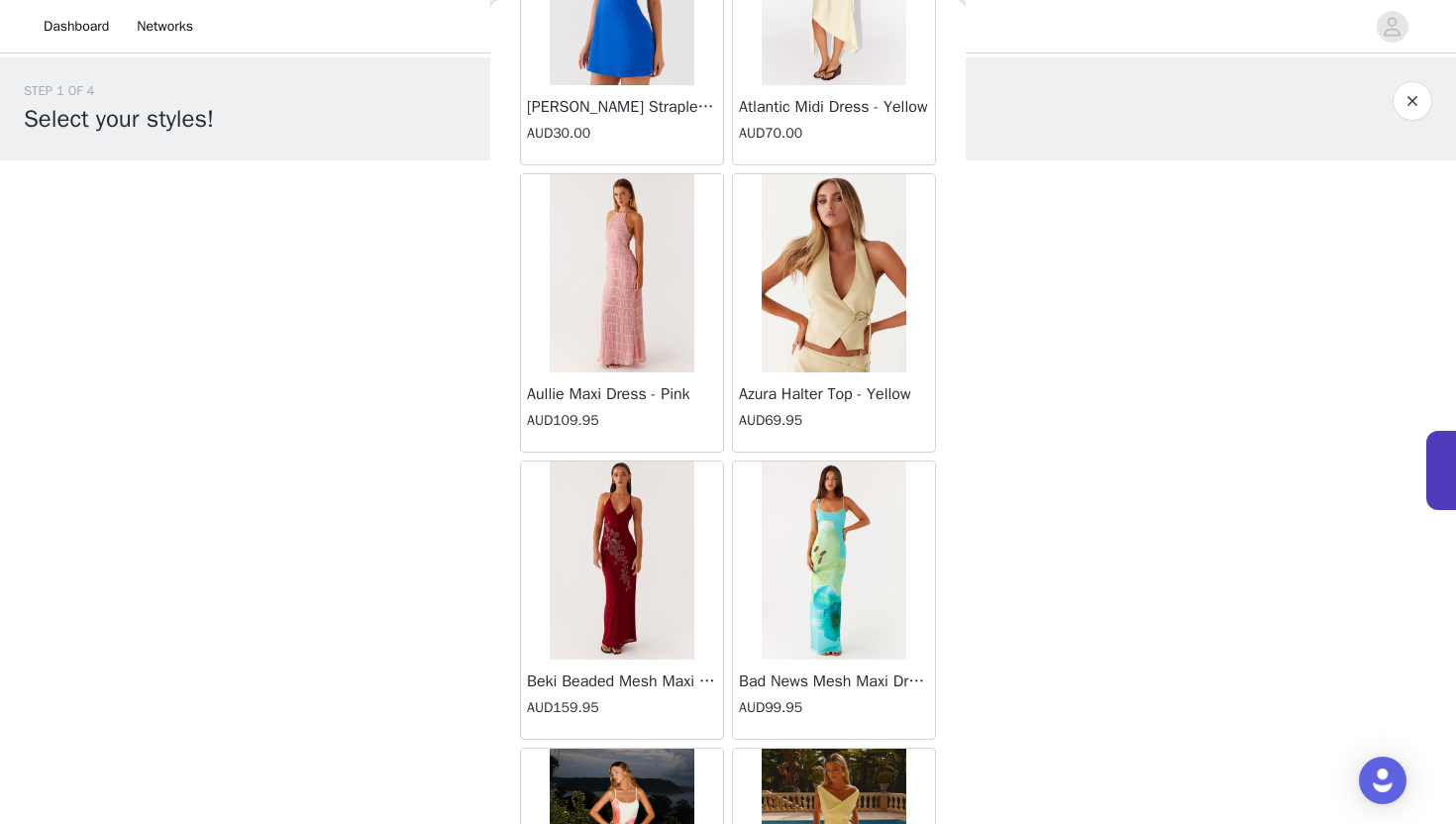 scroll, scrollTop: 2207, scrollLeft: 0, axis: vertical 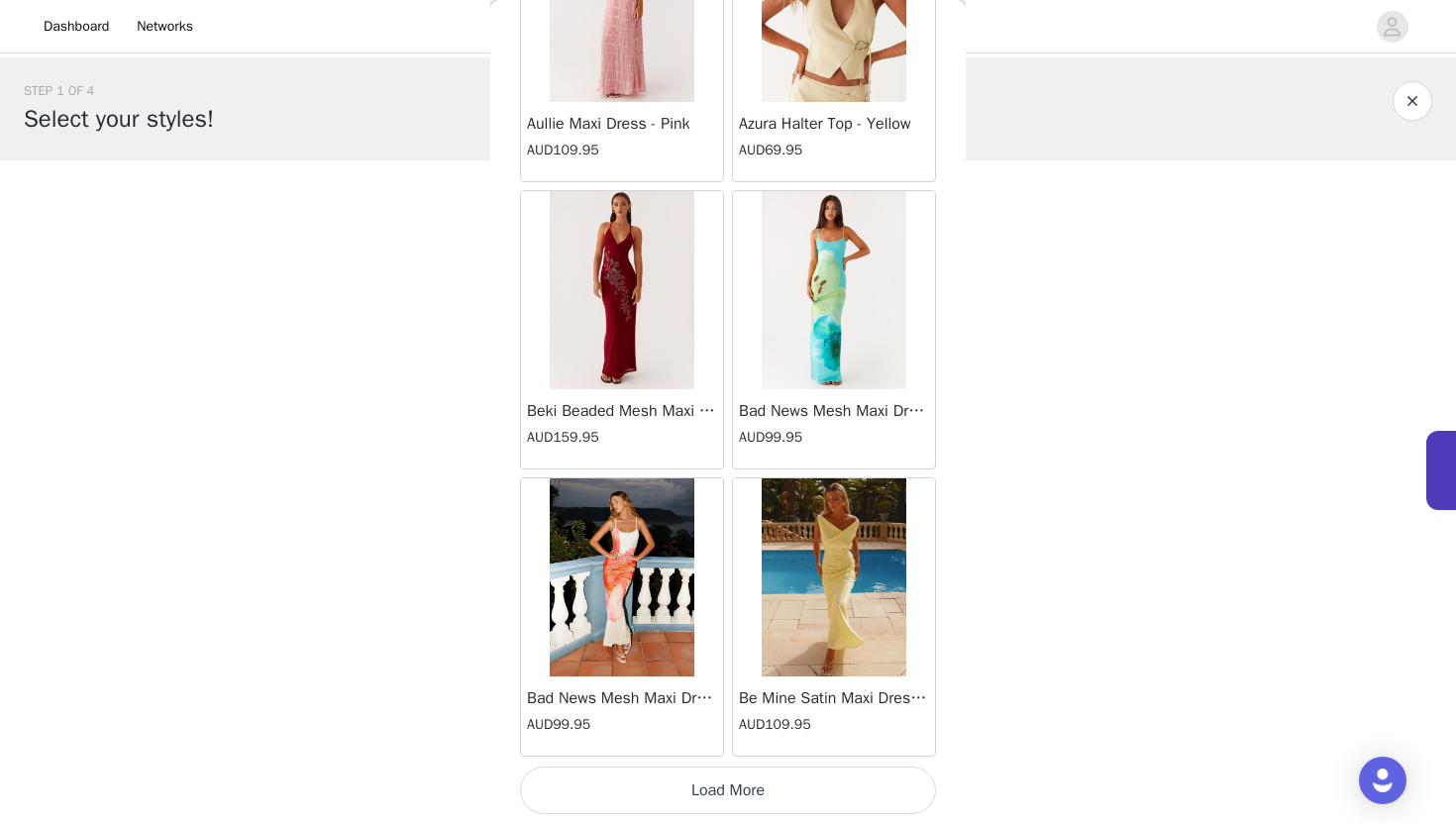 click on "Load More" at bounding box center [728, 790] 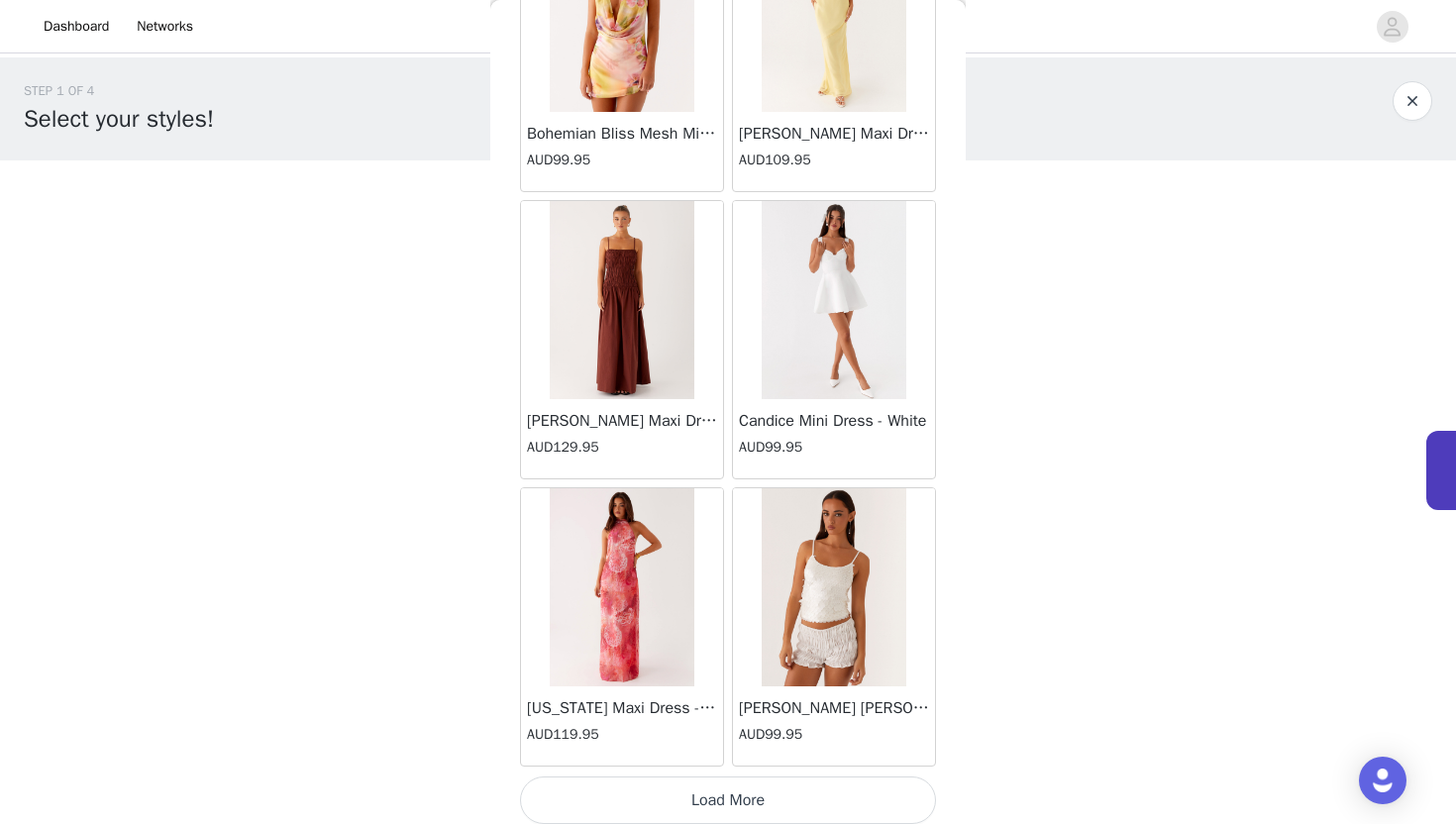 scroll, scrollTop: 5079, scrollLeft: 0, axis: vertical 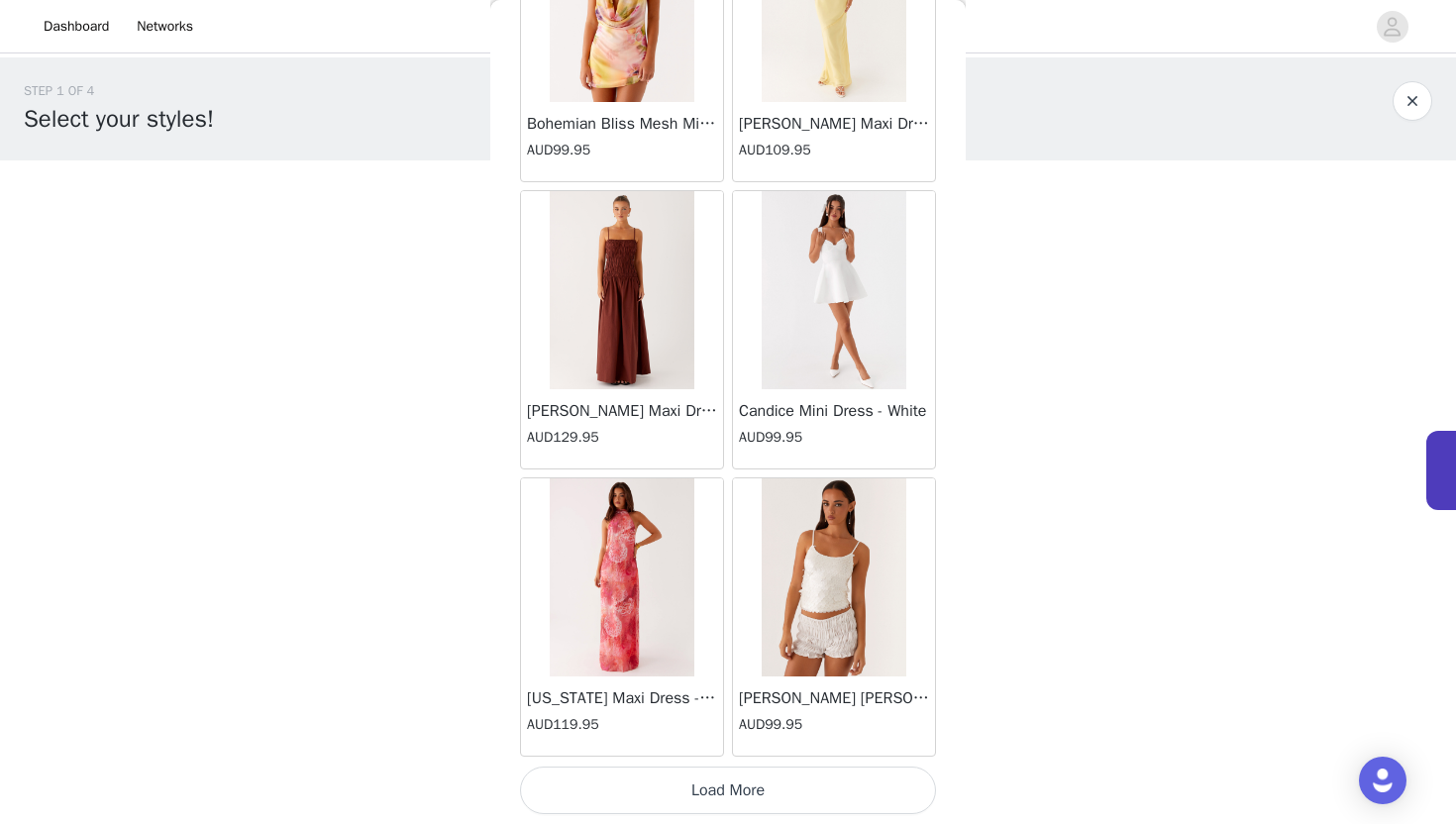 click on "Load More" at bounding box center [728, 790] 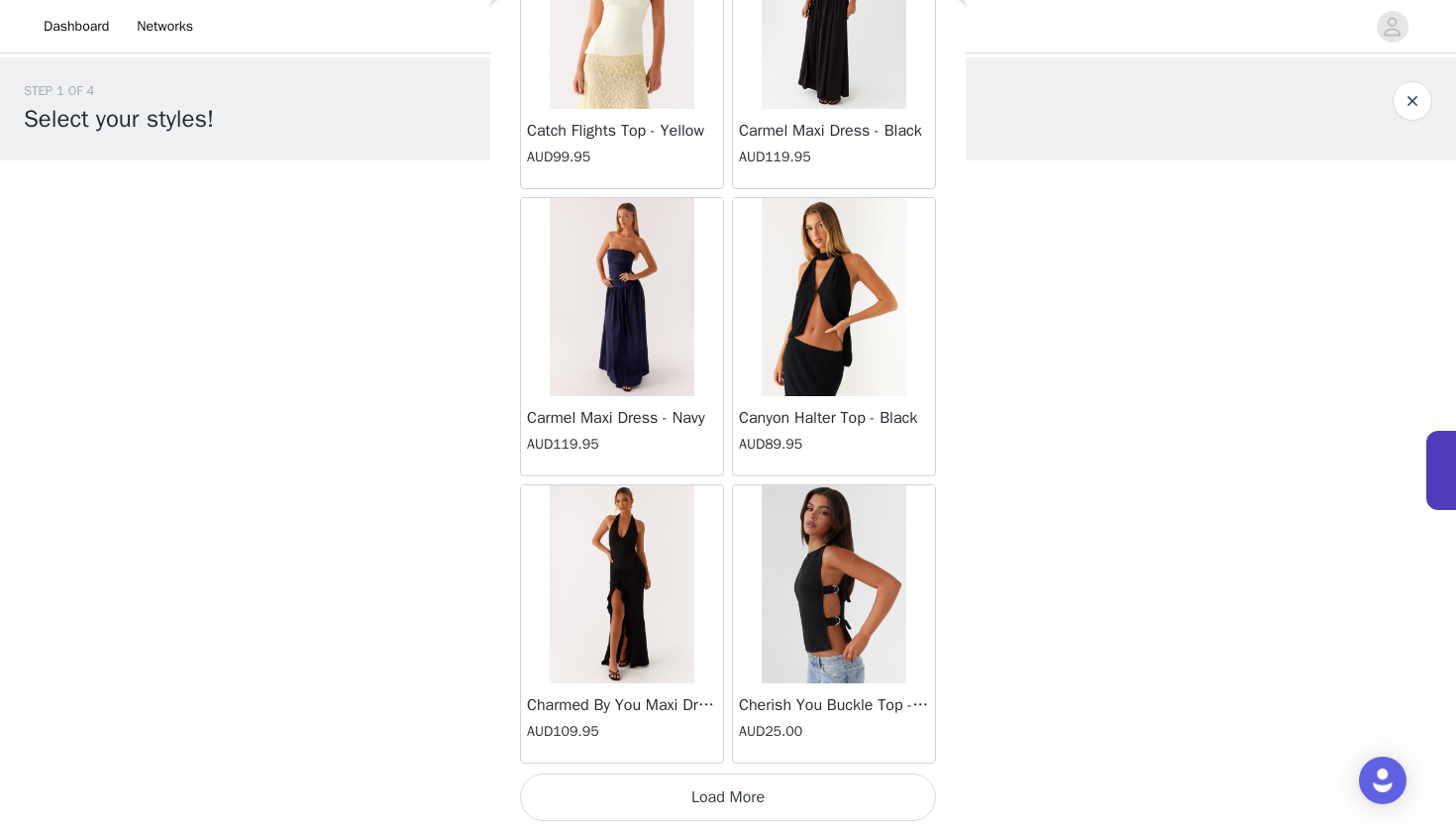 scroll, scrollTop: 7951, scrollLeft: 0, axis: vertical 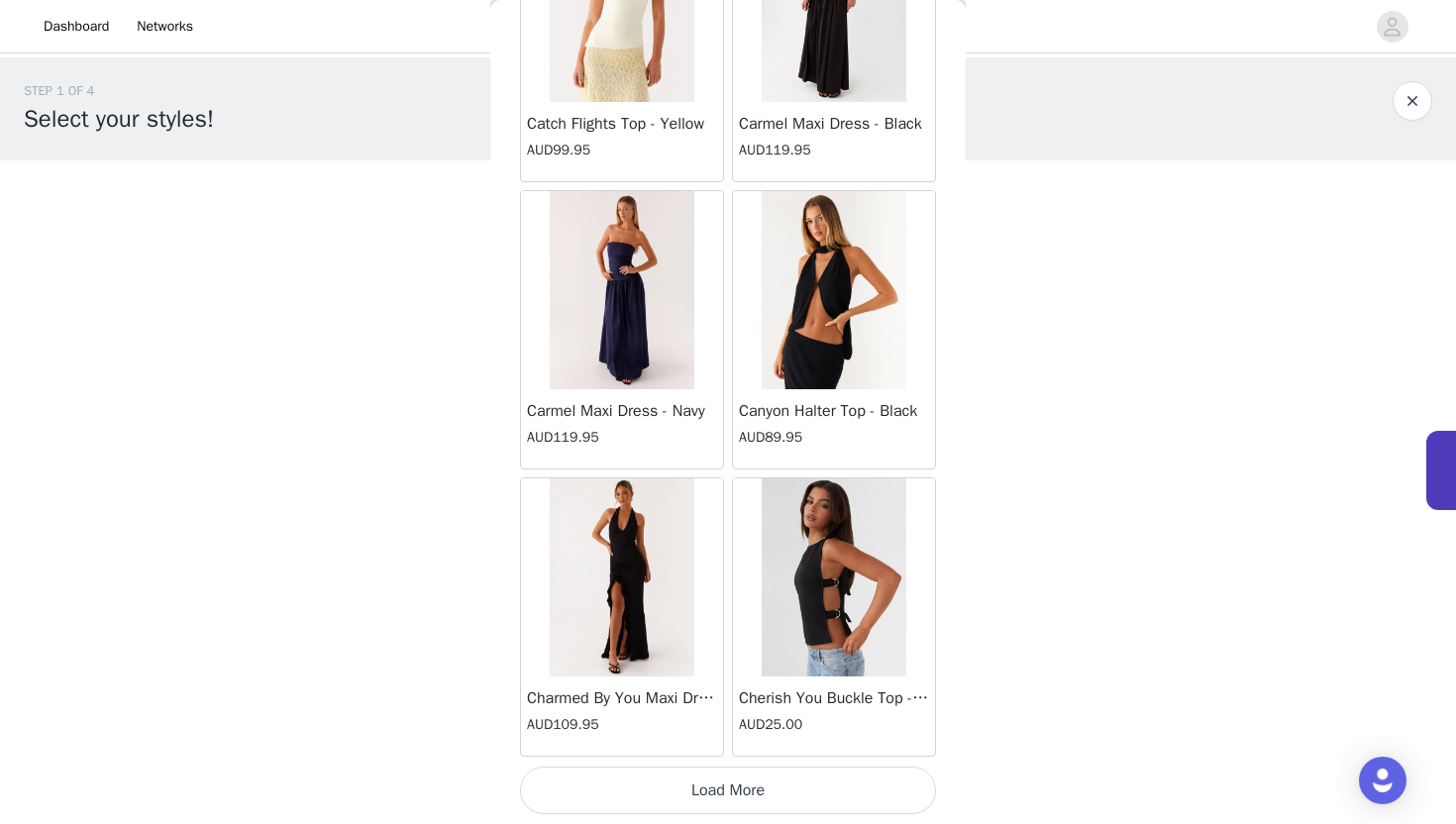 click on "Load More" at bounding box center (728, 790) 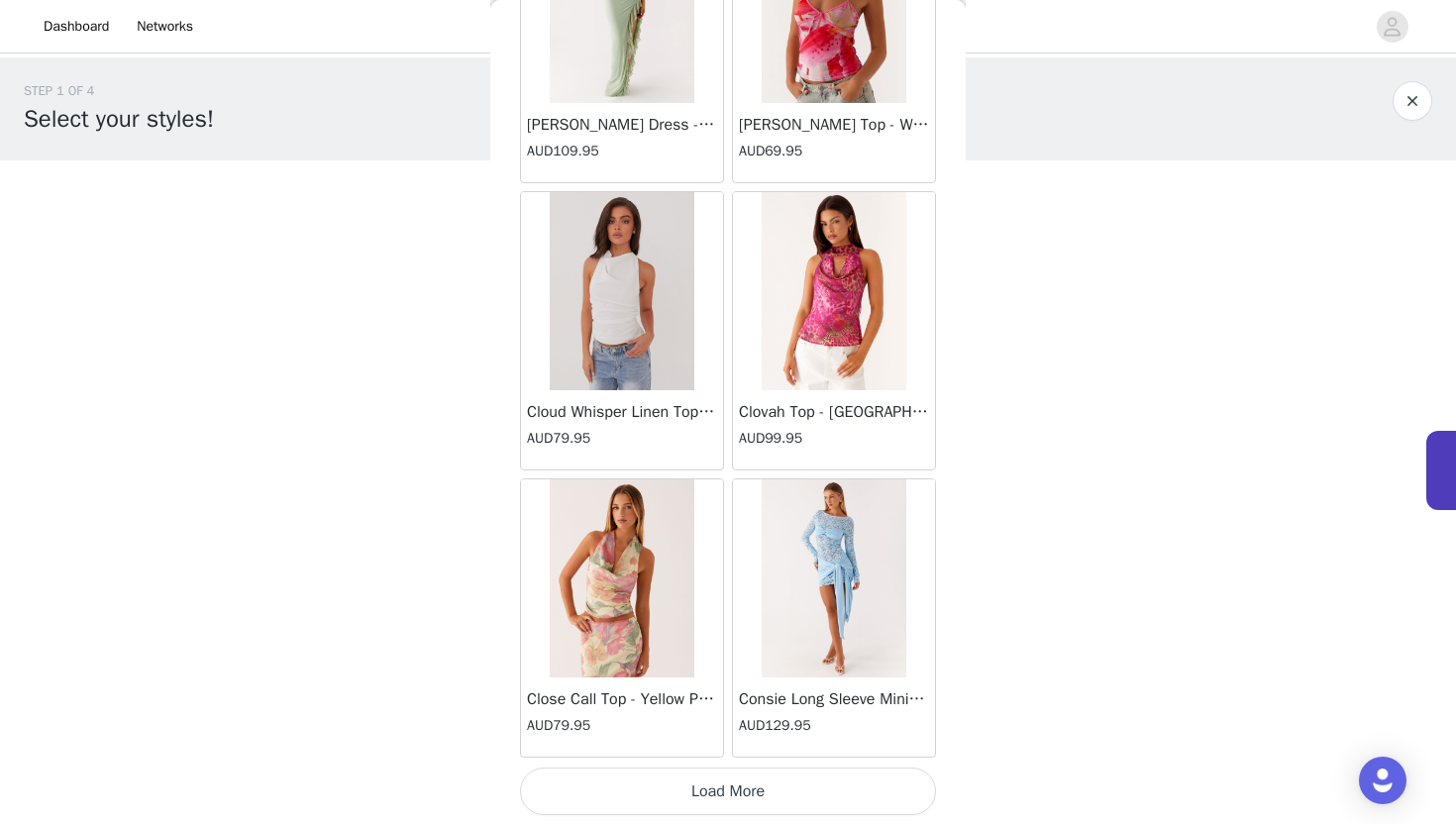 scroll, scrollTop: 10823, scrollLeft: 0, axis: vertical 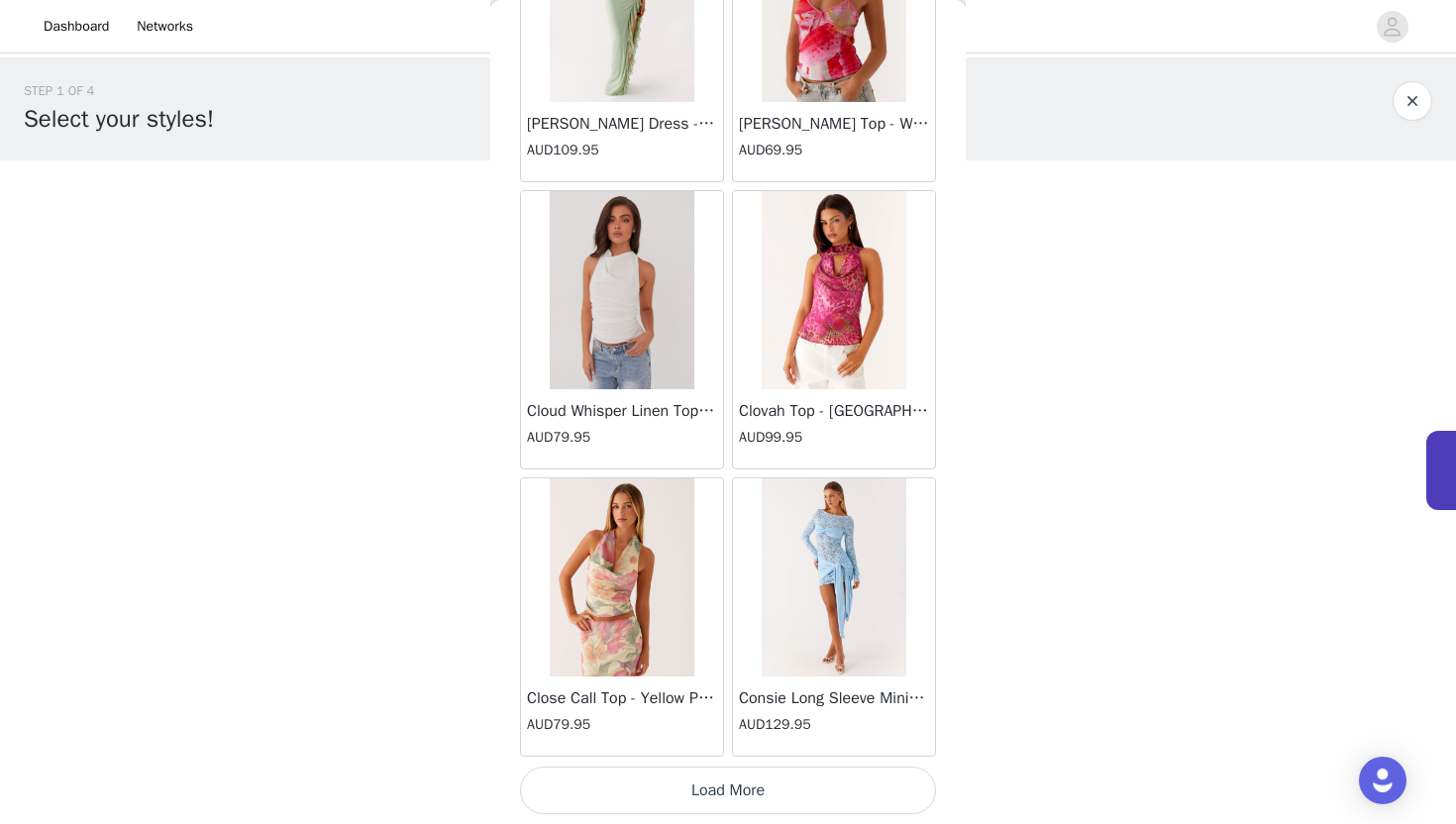click on "Load More" at bounding box center (728, 790) 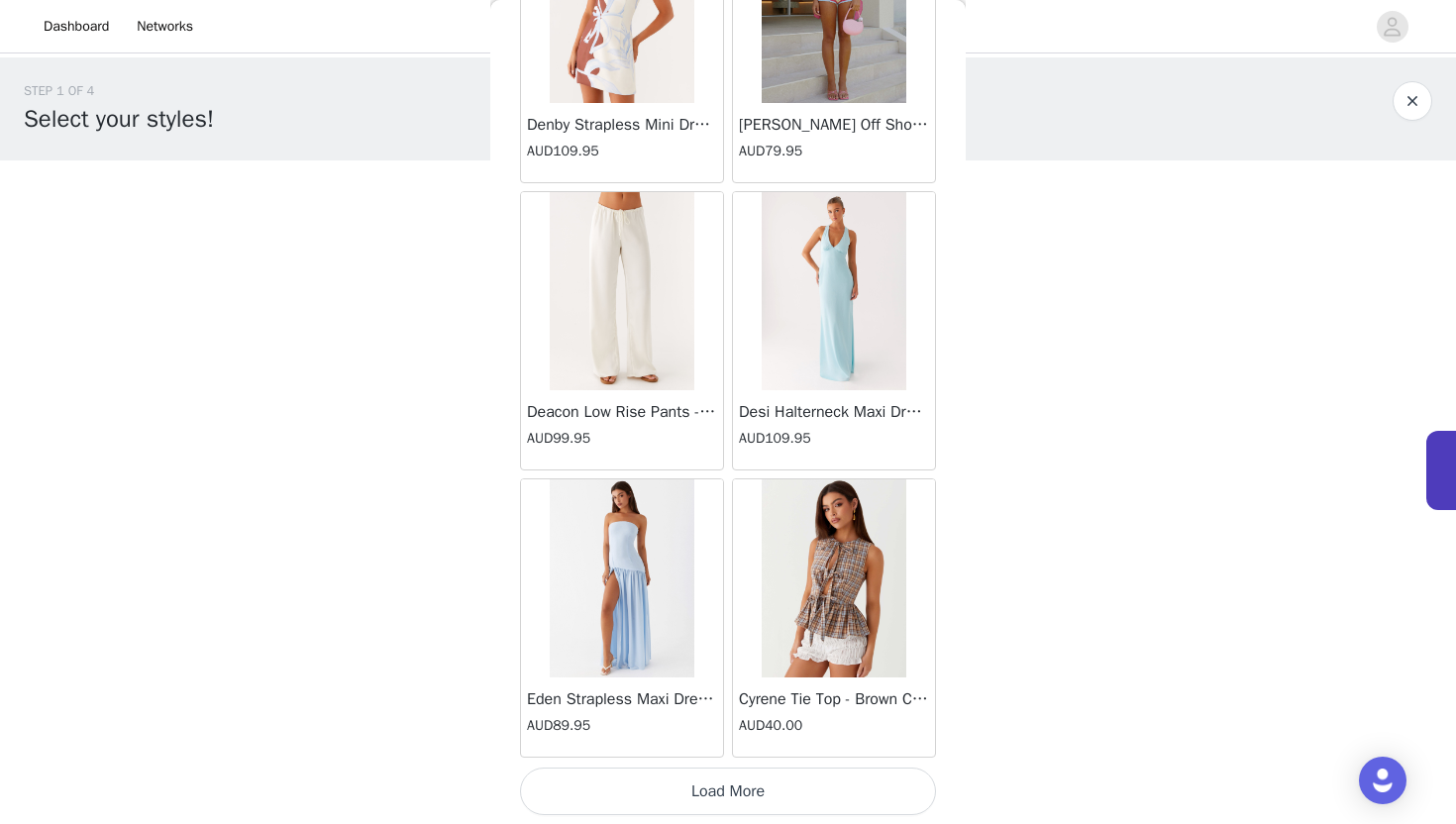 scroll, scrollTop: 13695, scrollLeft: 0, axis: vertical 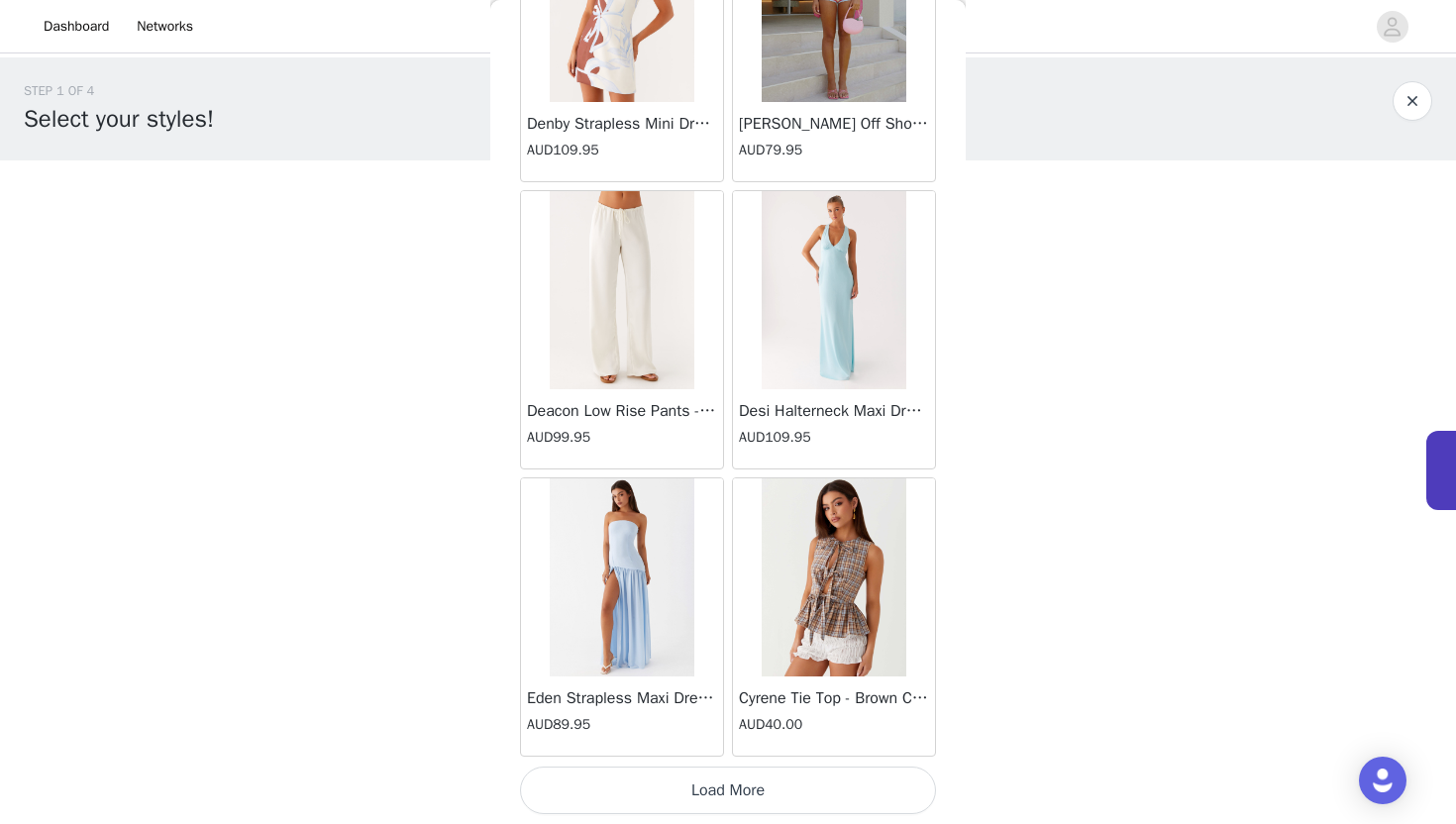 click on "Deacon Low Rise Pants - Butter" at bounding box center (622, 411) 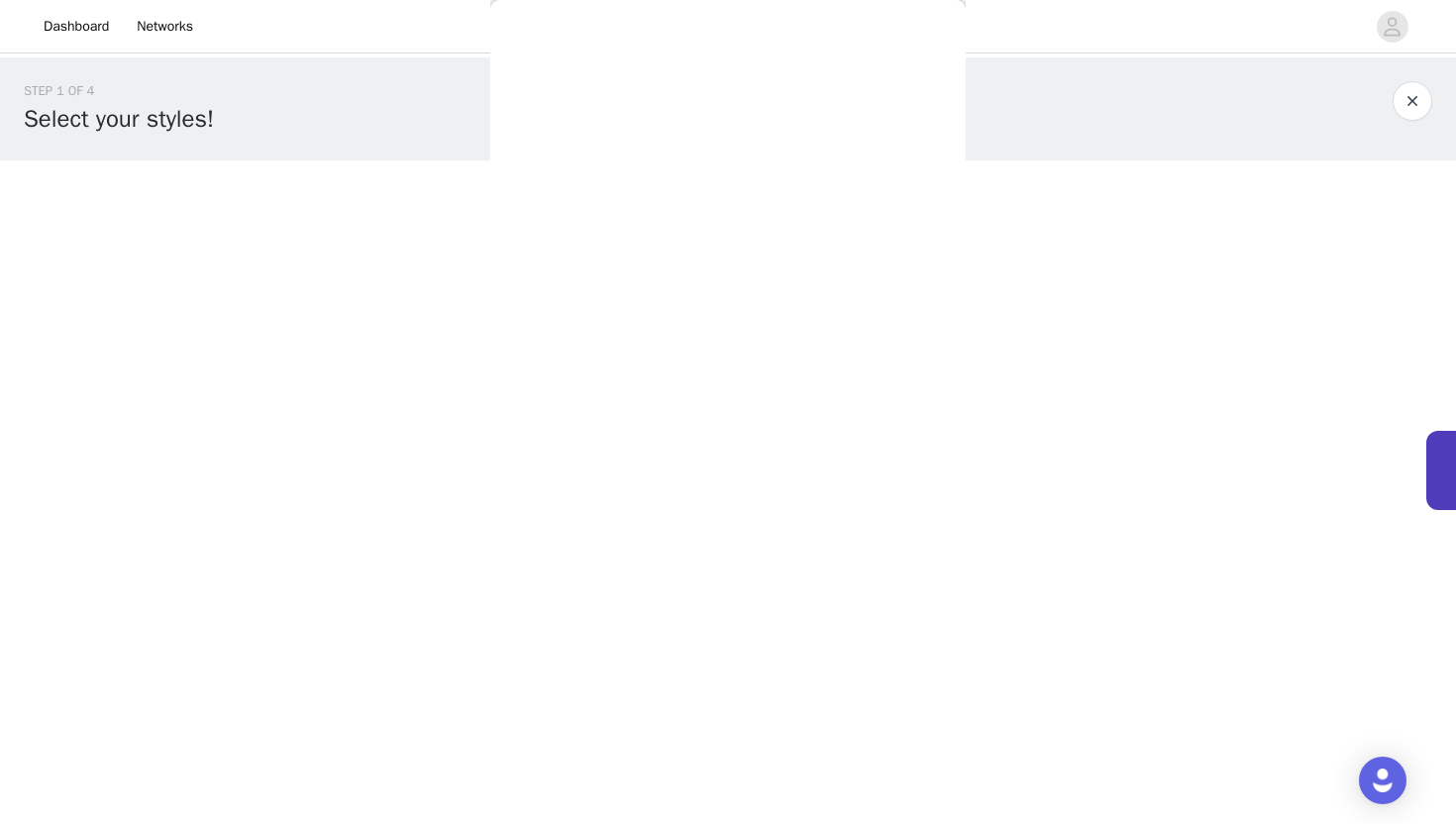 click on "Back       [PERSON_NAME] Strapless Mini Dress - Yellow   AUD45.00       [PERSON_NAME] Maxi Dress - Orange Blue Floral   AUD109.95       Avenue Mini Dress - Plum   AUD109.95       Aullie Maxi Dress - Yellow   AUD109.95       Aullie Maxi Dress - Ivory   AUD109.95       Aullie Mini Dress - Black   AUD99.95       Avalia Backless Scarf Mini Dress - White Polka Dot   AUD89.95       Aullie Maxi Dress - Blue   AUD109.95       [PERSON_NAME] Maxi Dress - Bloom Wave Print   AUD119.95       Athens One Shoulder Top - Floral   AUD79.95       Aullie Mini Dress - Blue   AUD50.00       Aullie Maxi Dress - Black   AUD109.95       [PERSON_NAME] Strapless Mini Dress - Cobalt   AUD30.00       Atlantic Midi Dress - Yellow   AUD70.00       Aullie Maxi Dress - Pink   AUD109.95       Azura Halter Top - Yellow   AUD69.95       Beki Beaded Mesh Maxi Dress - Deep Red   AUD159.95       Bad News Mesh Maxi Dress - Turquoise Floral   AUD99.95       Bad News Mesh Maxi Dress - Yellow Floral   AUD99.95       Be Mine Satin Maxi Dress - Canary   AUD109.95" at bounding box center [728, 412] 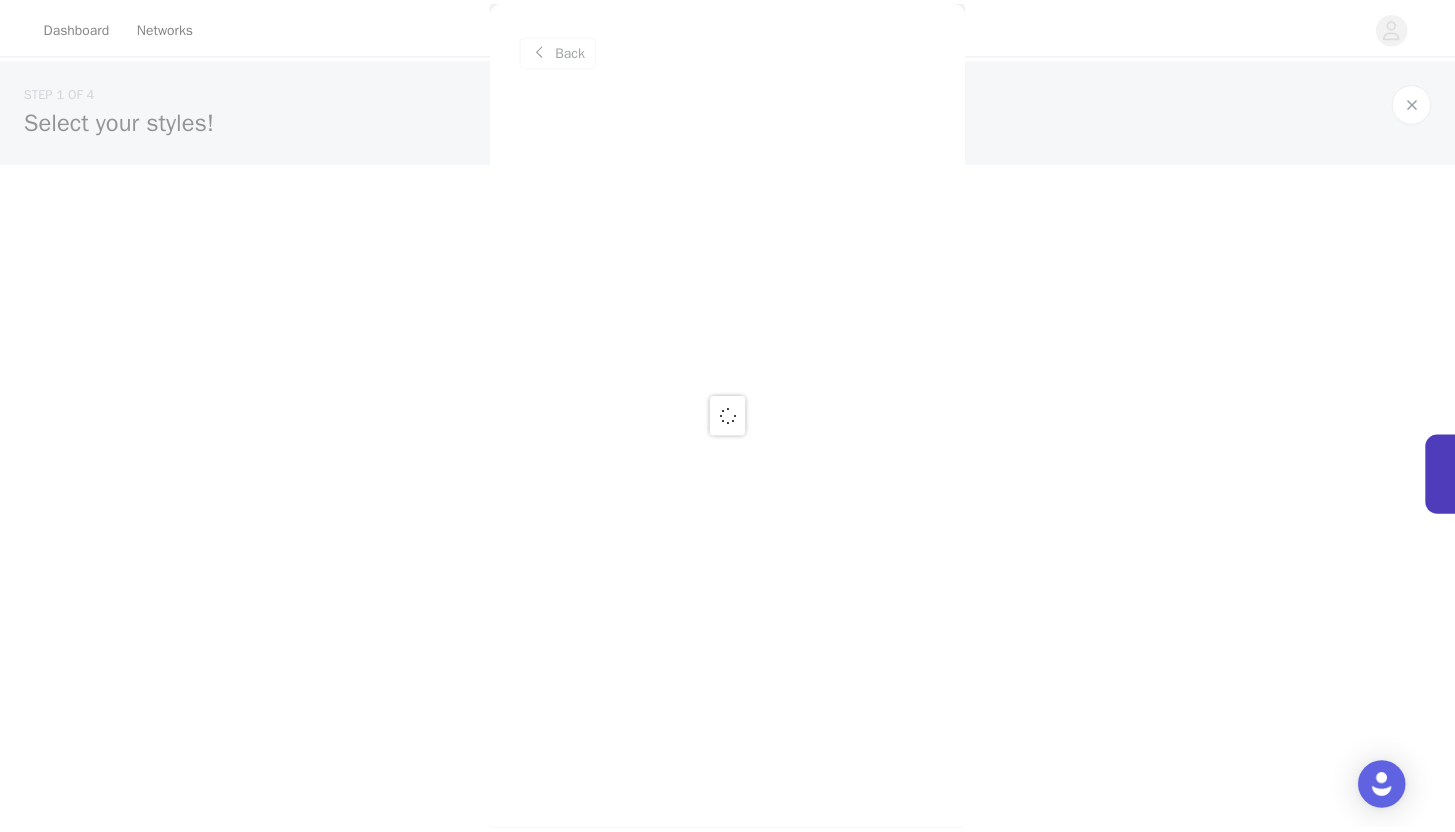 scroll, scrollTop: 0, scrollLeft: 0, axis: both 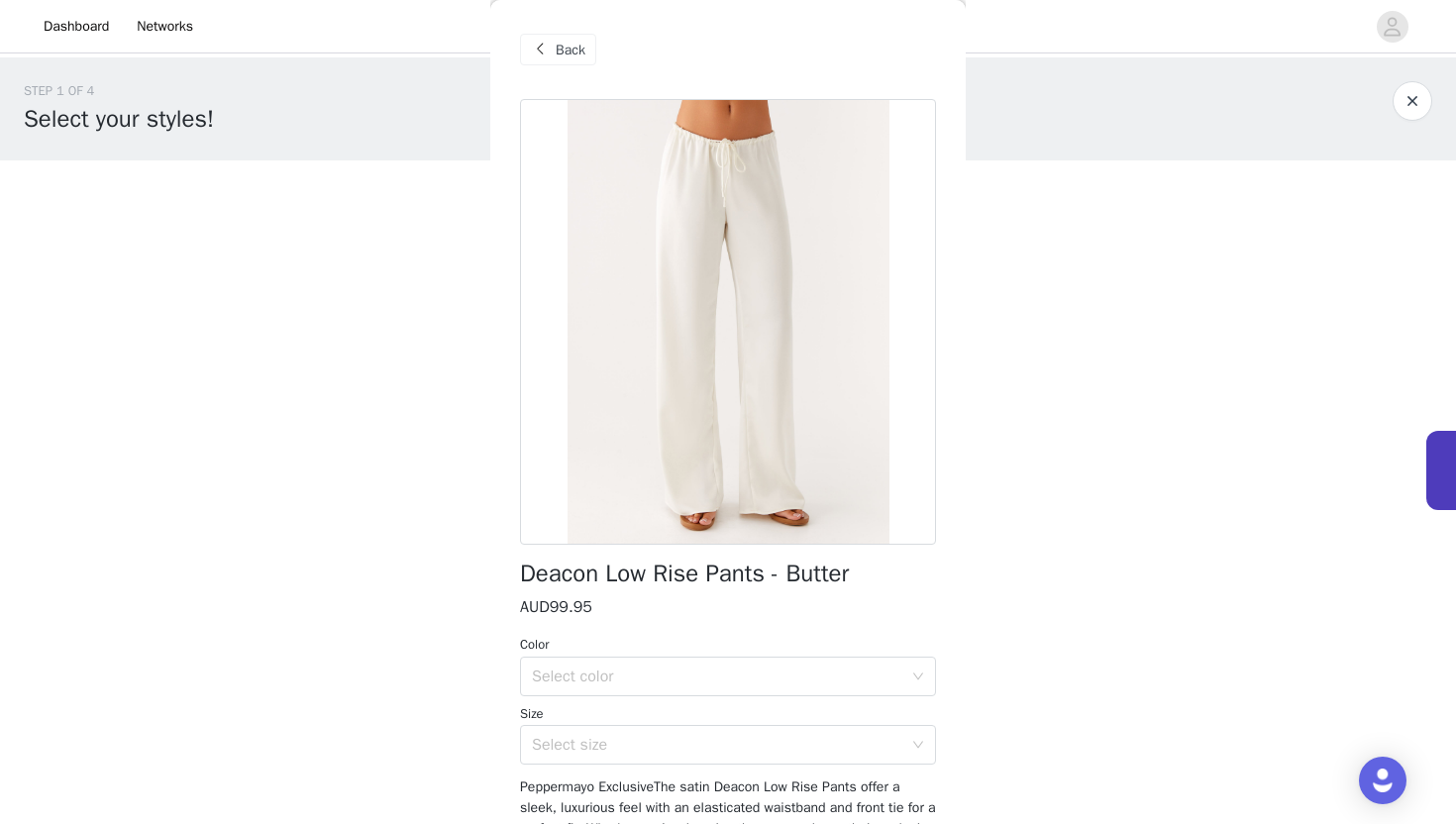 click on "Deacon Low Rise Pants - Butter" at bounding box center [684, 573] 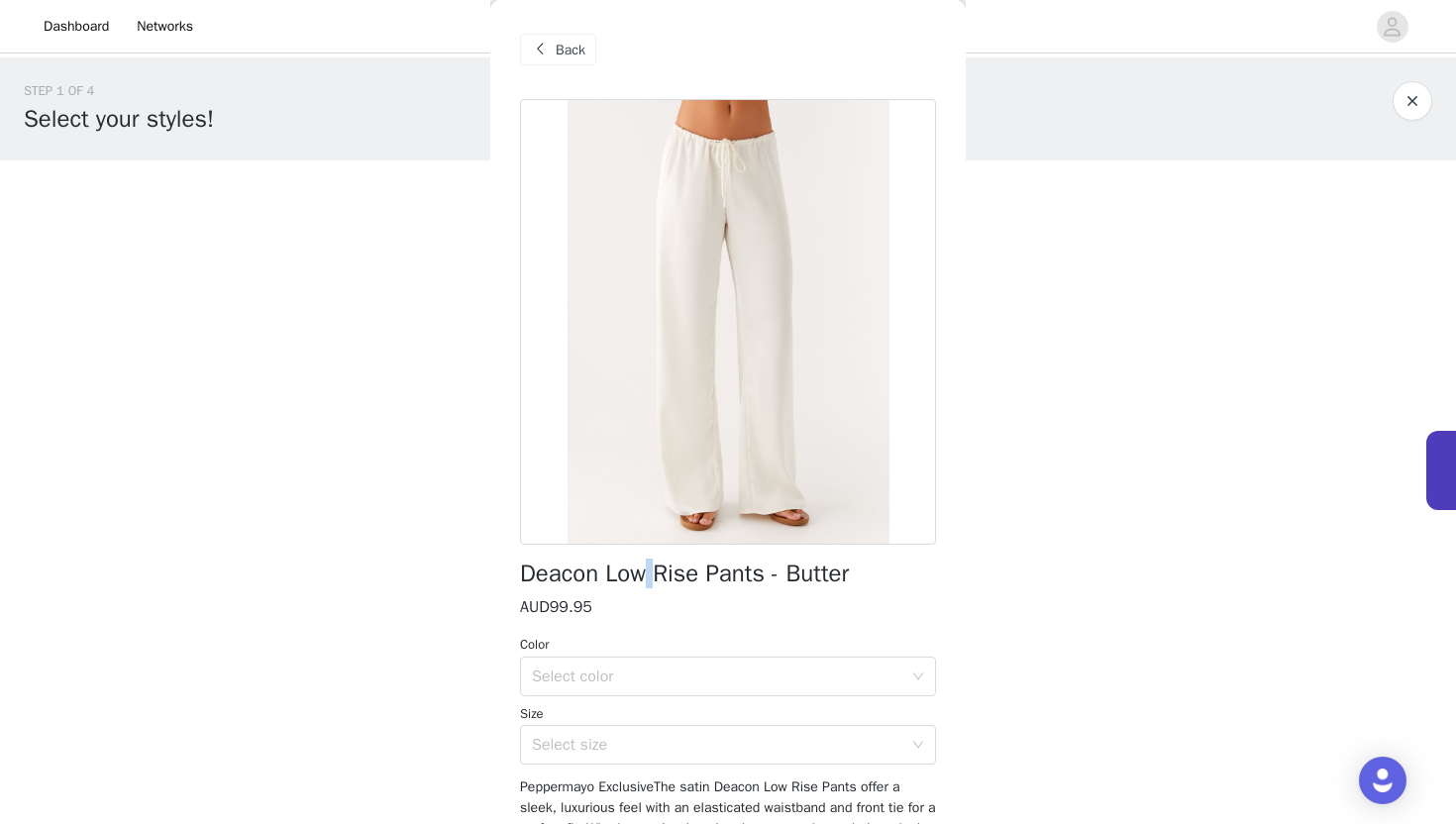 click on "Deacon Low Rise Pants - Butter" at bounding box center [684, 573] 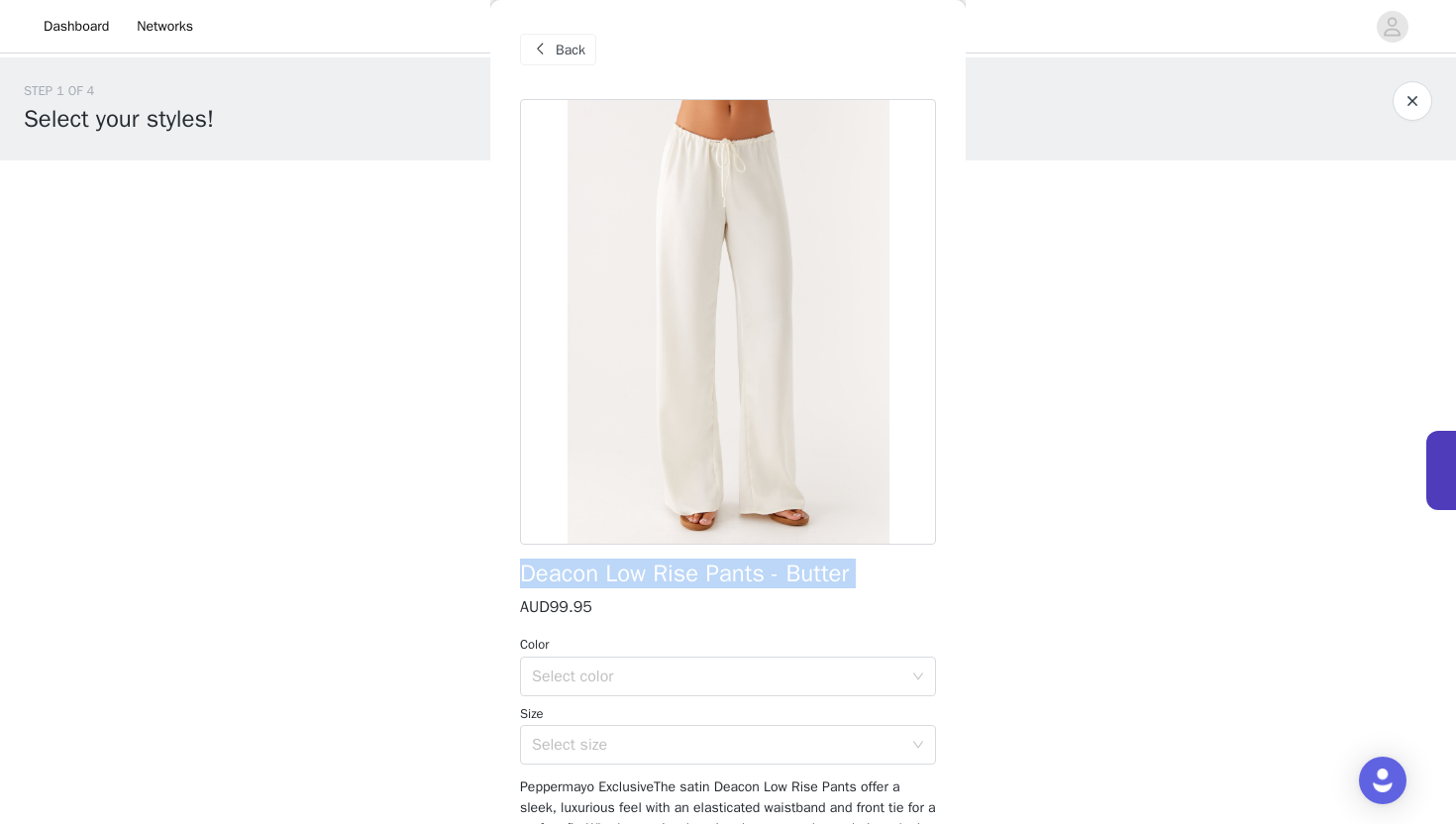 click on "Deacon Low Rise Pants - Butter" at bounding box center [684, 573] 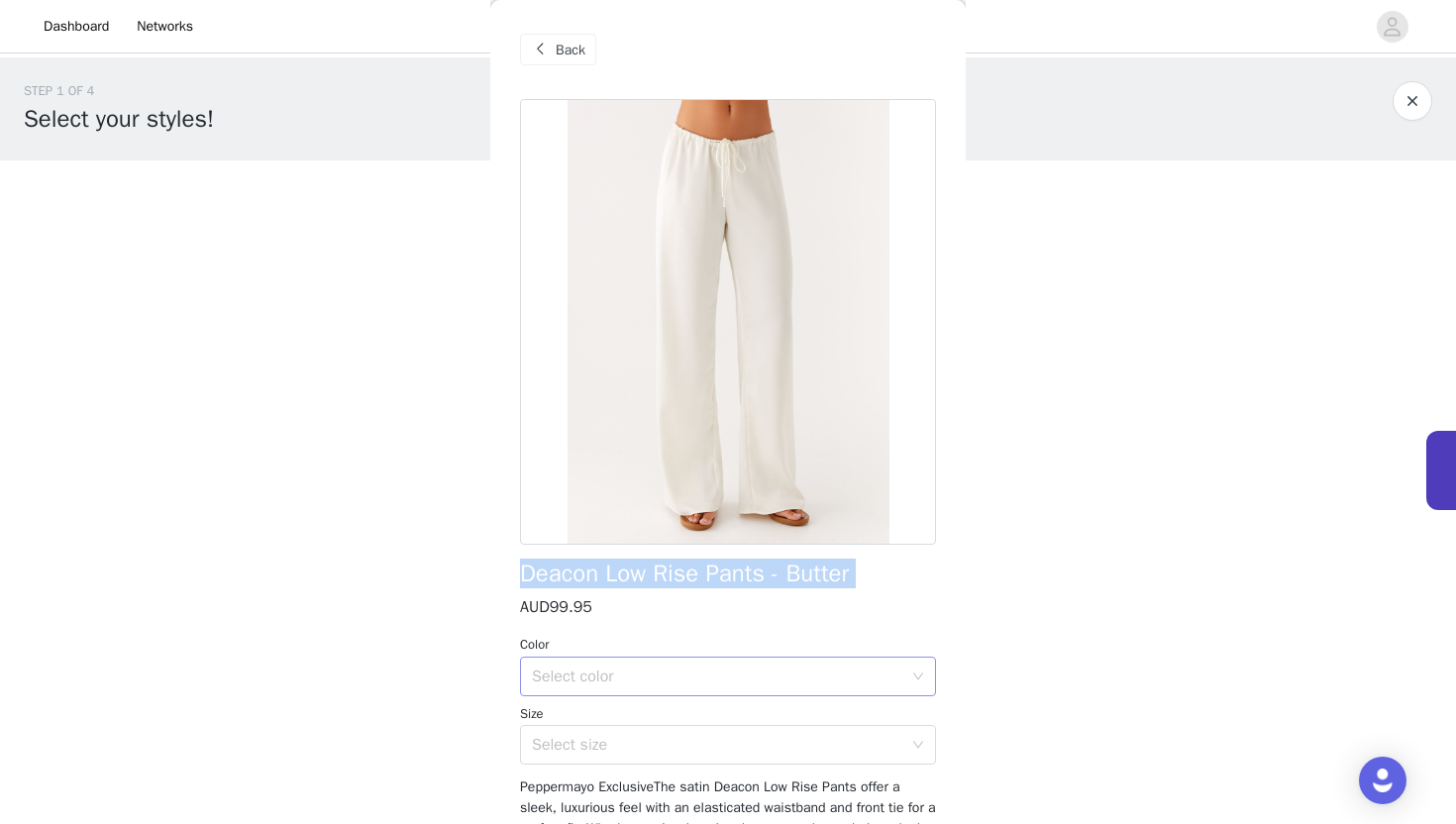 click on "Select color" at bounding box center [721, 676] 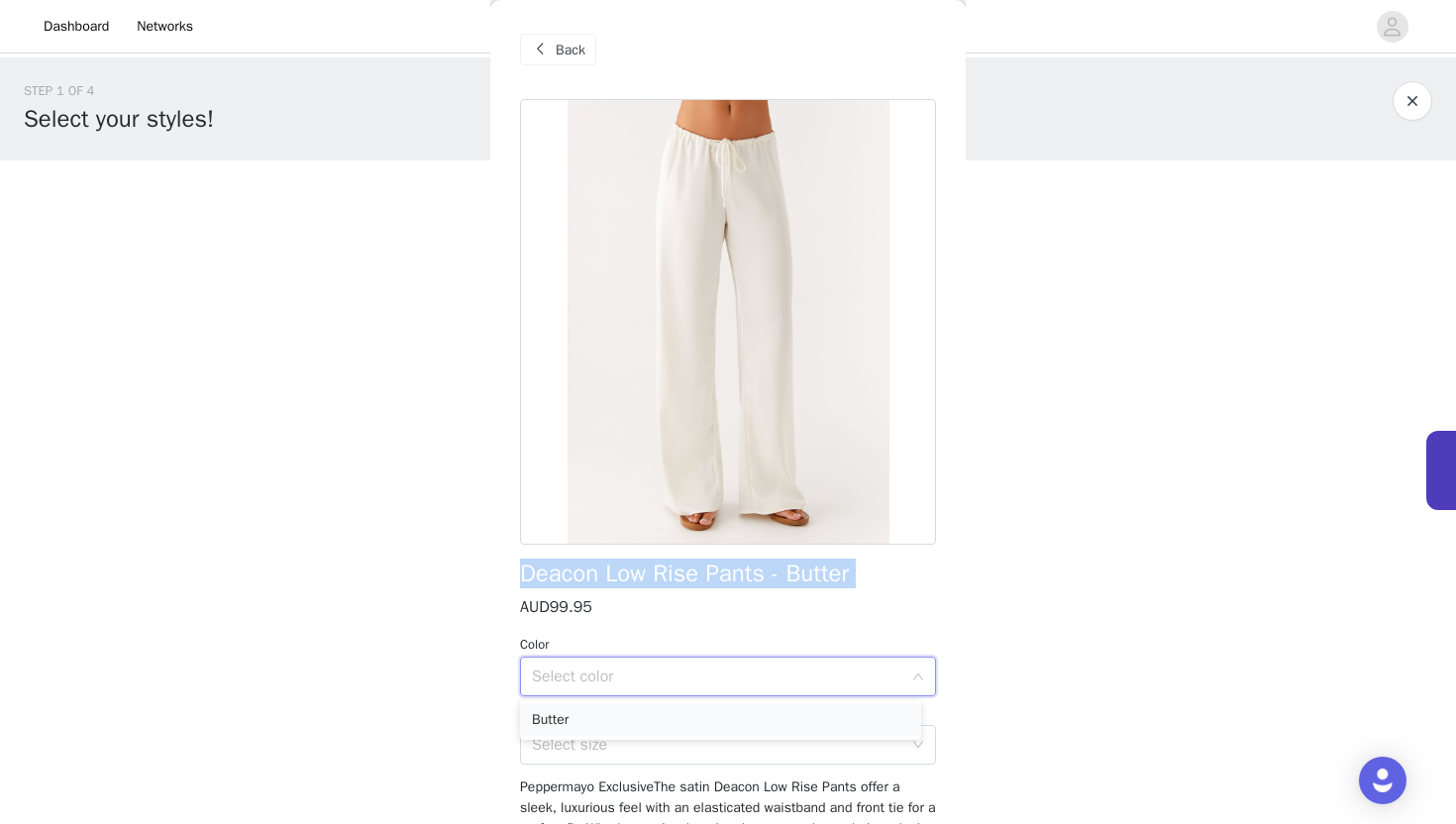click on "Butter" at bounding box center (720, 720) 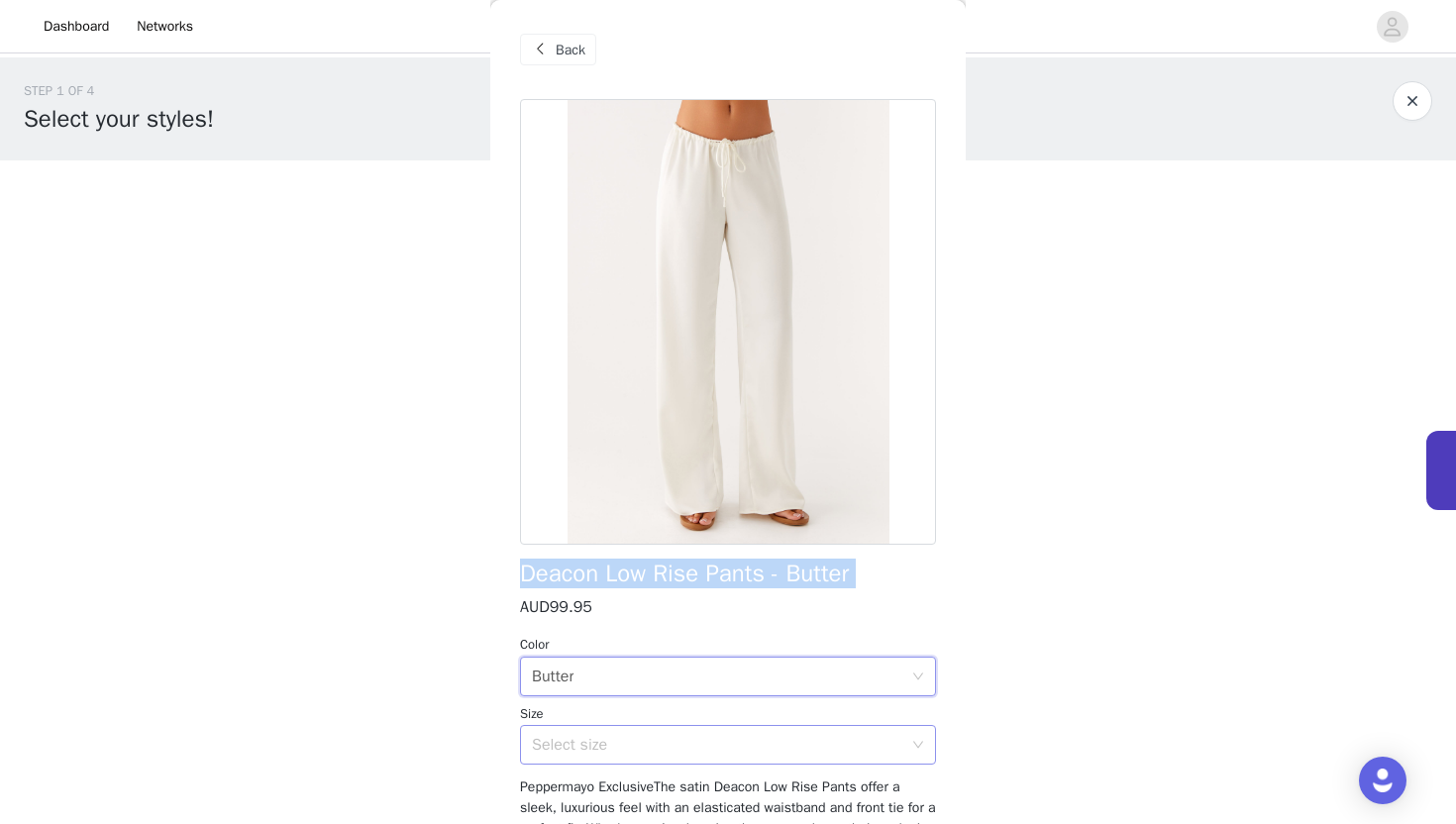click on "Select size" at bounding box center [717, 745] 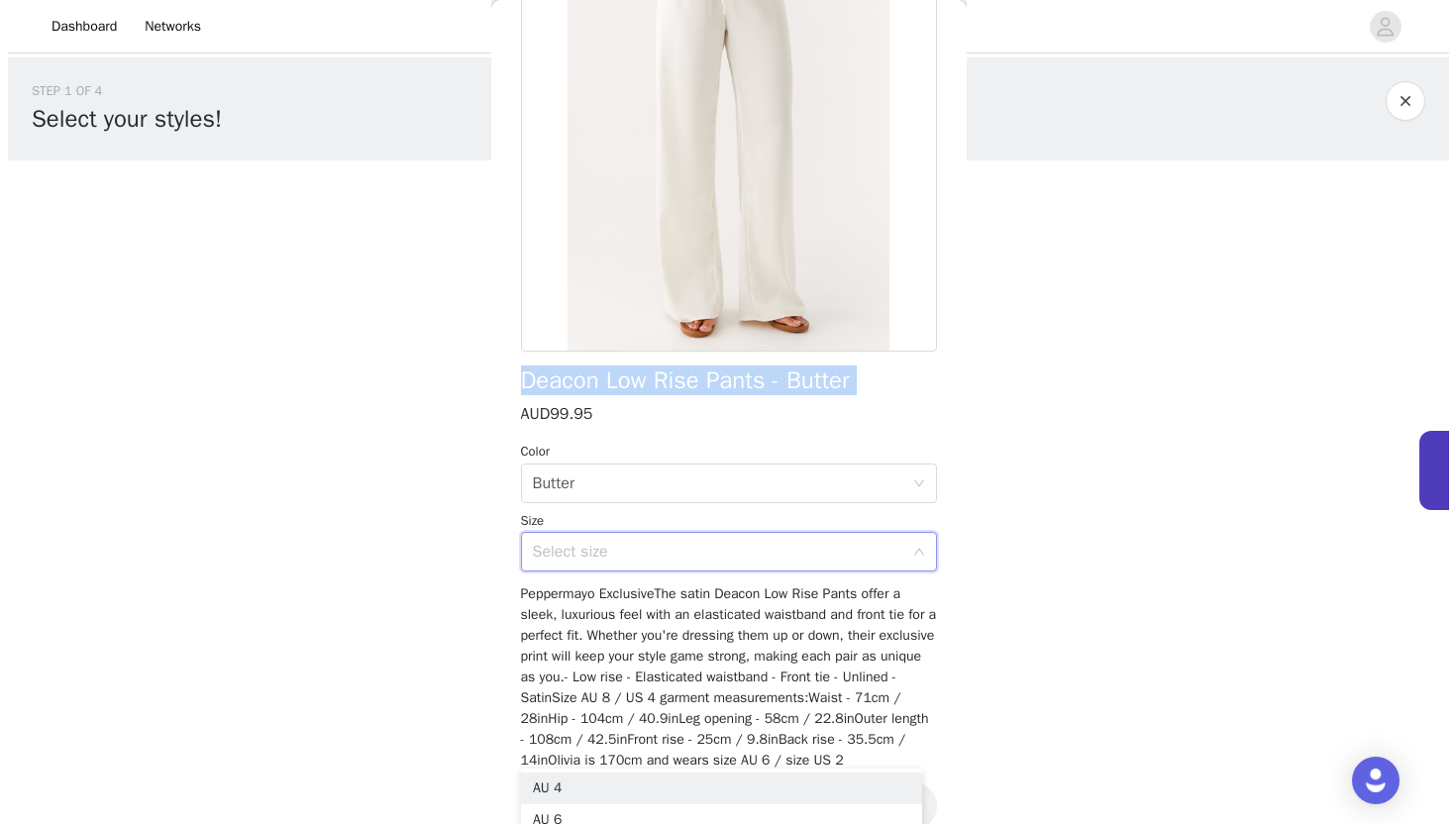 scroll, scrollTop: 244, scrollLeft: 0, axis: vertical 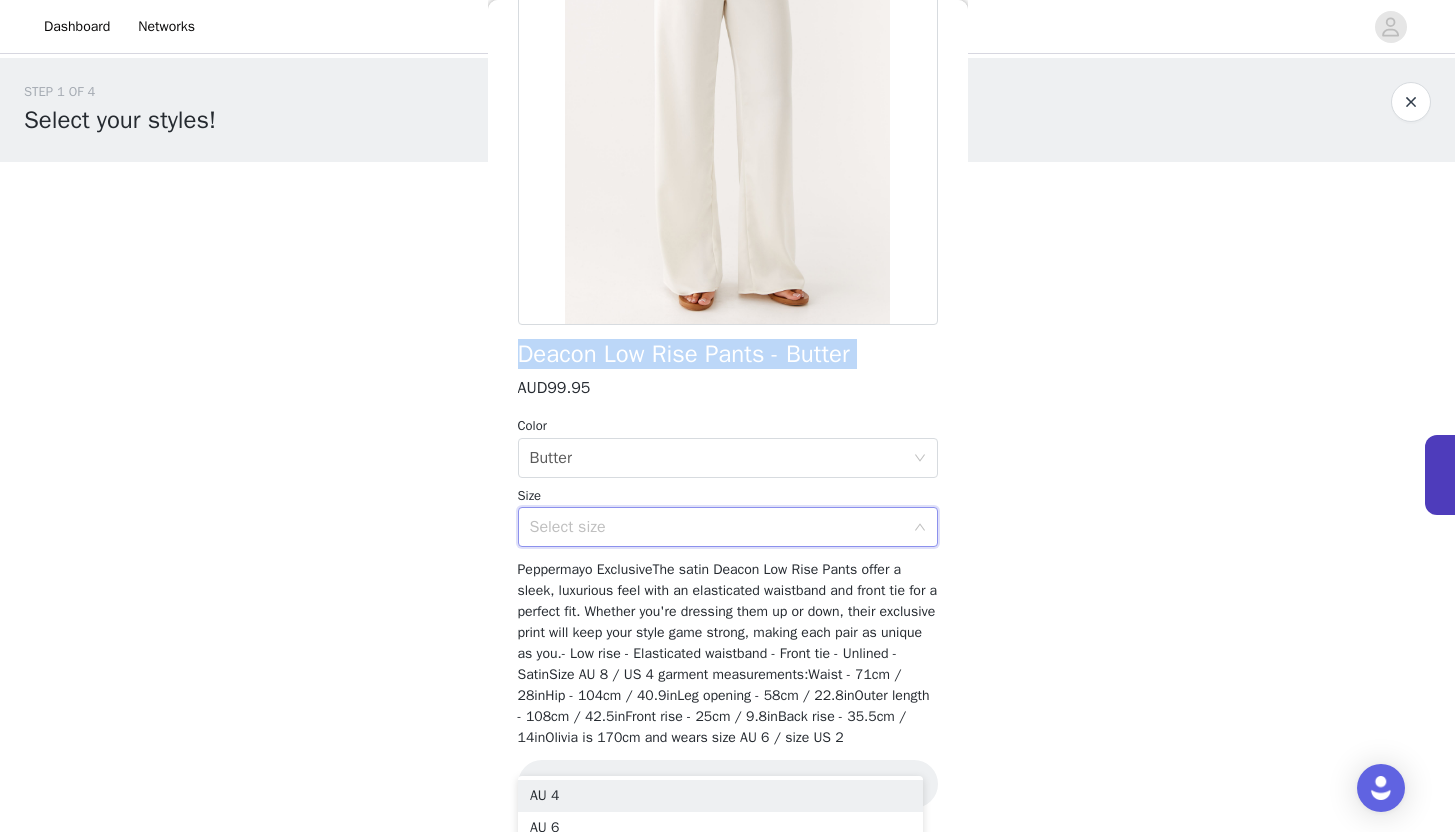 click on "Select size" at bounding box center (728, 527) 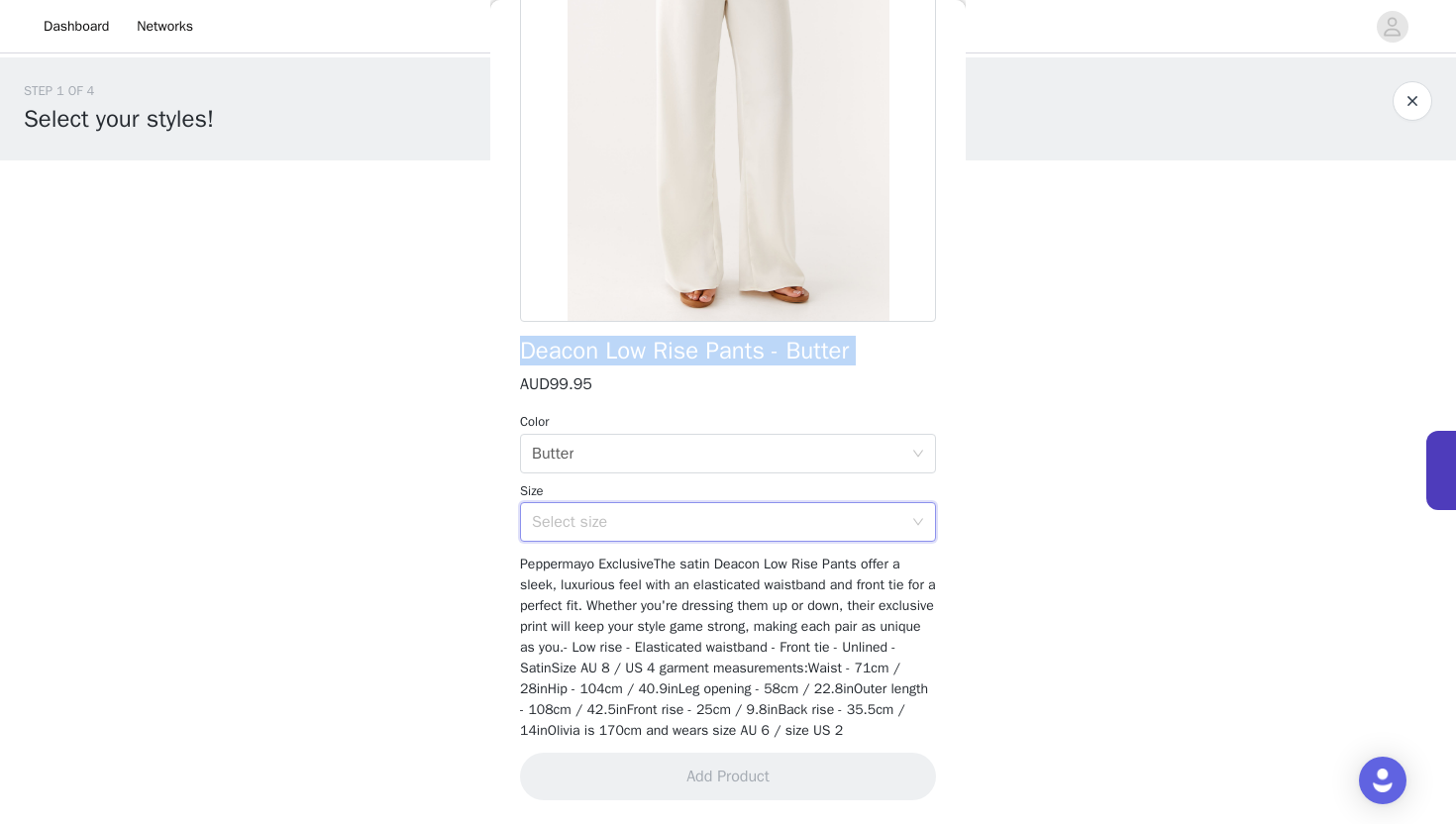 click on "Select size" at bounding box center [717, 522] 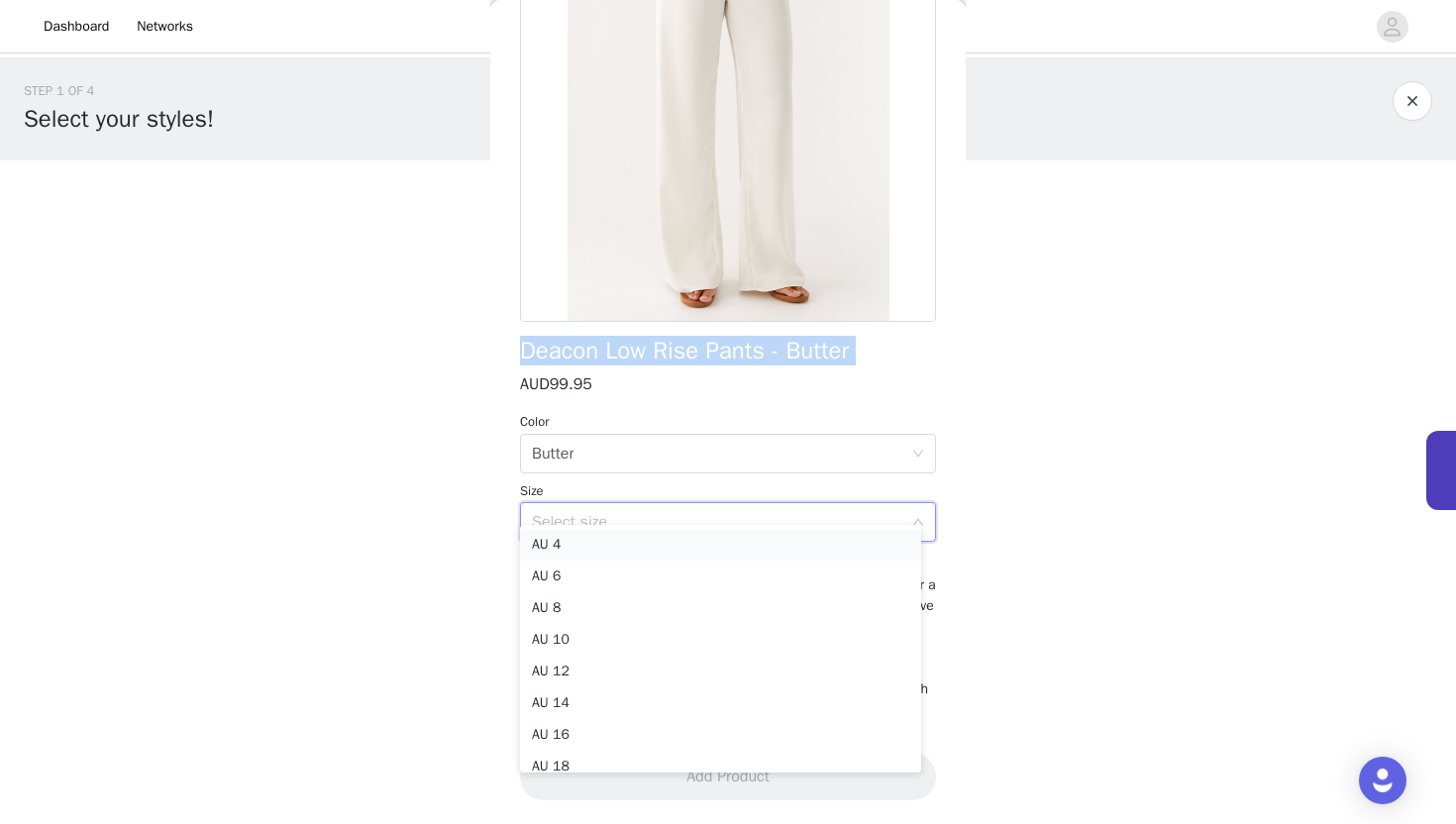 click on "AU 4" at bounding box center [720, 545] 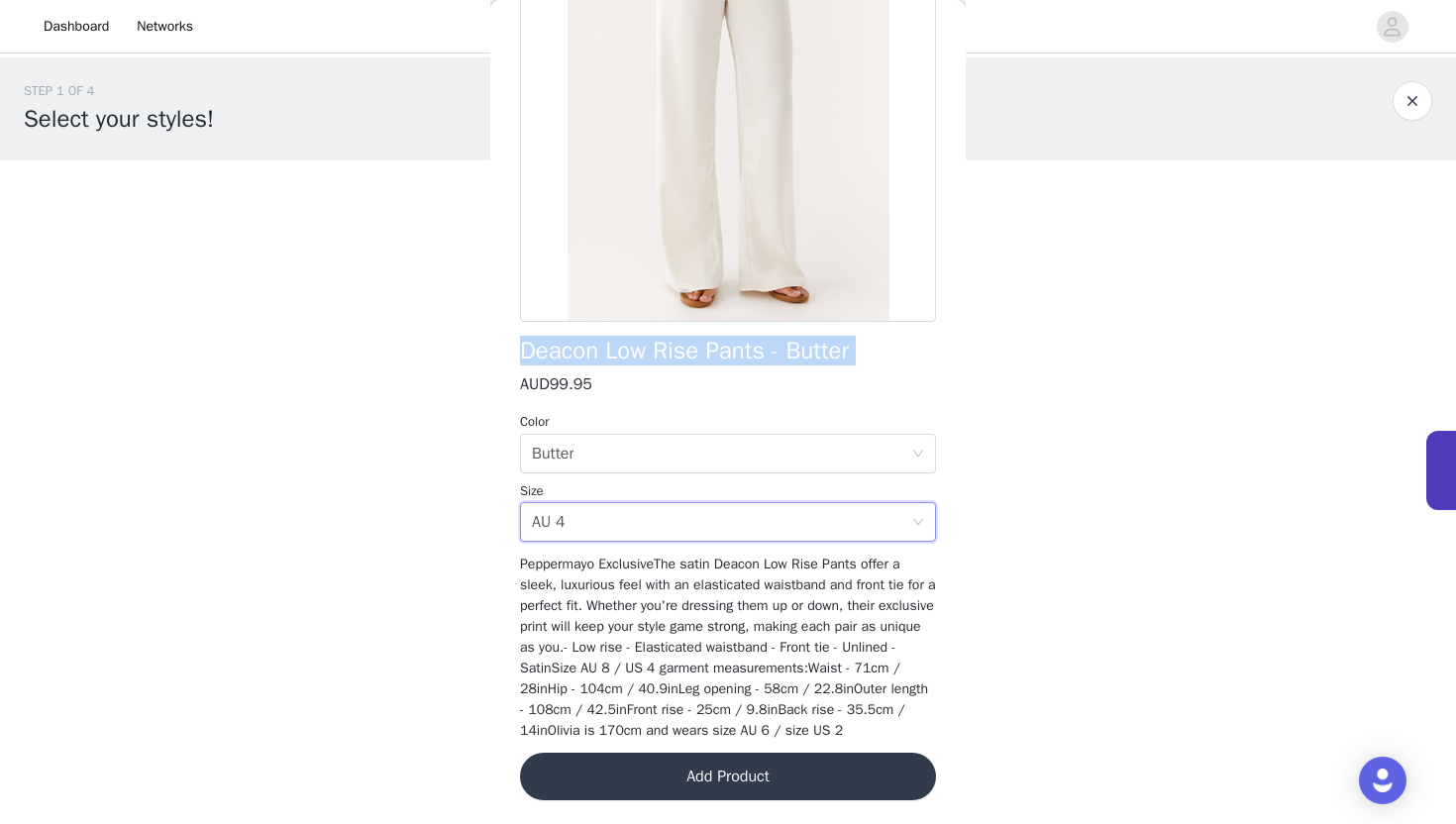 click on "Add Product" at bounding box center (728, 776) 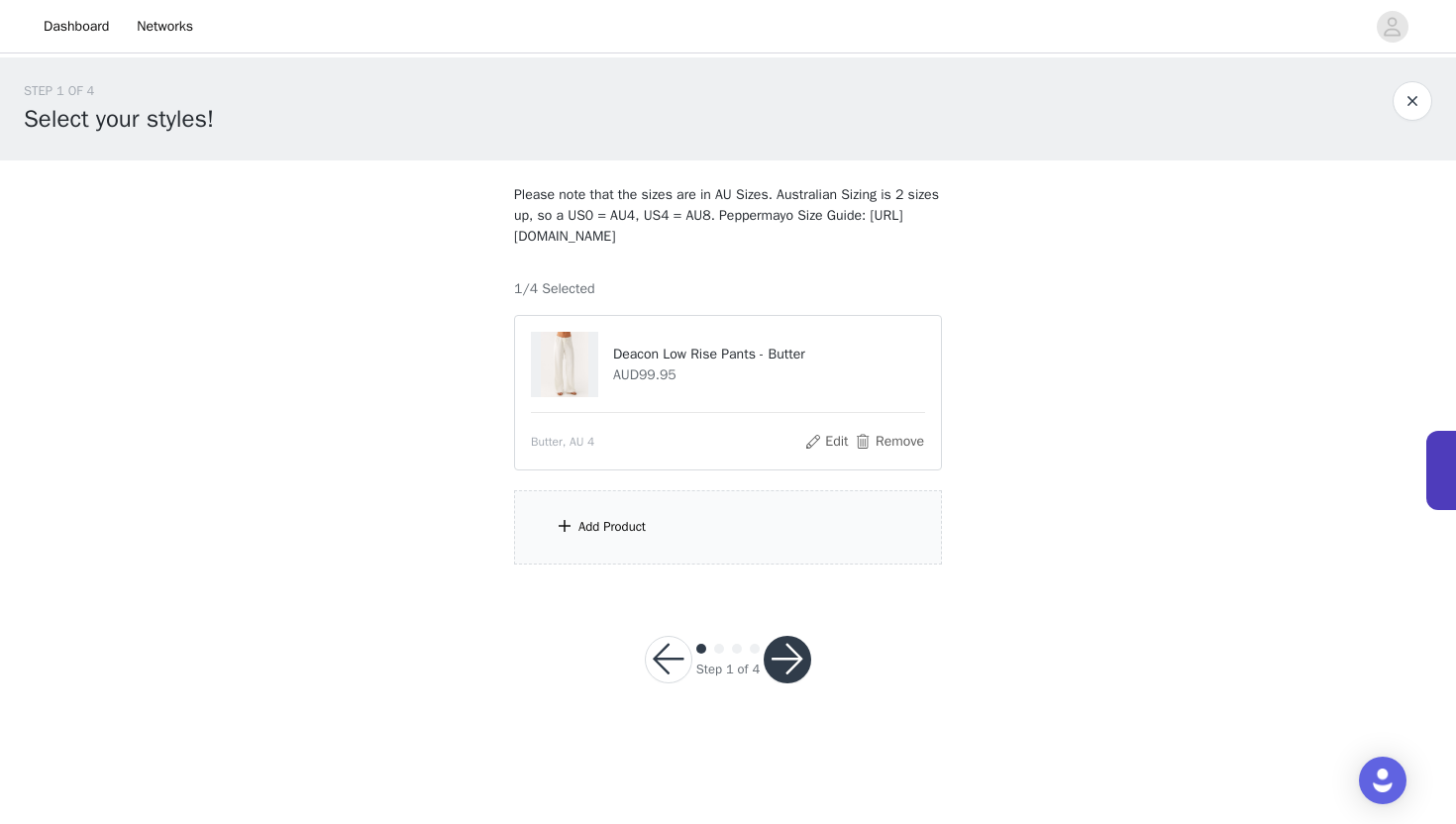 click on "Add Product" at bounding box center (728, 527) 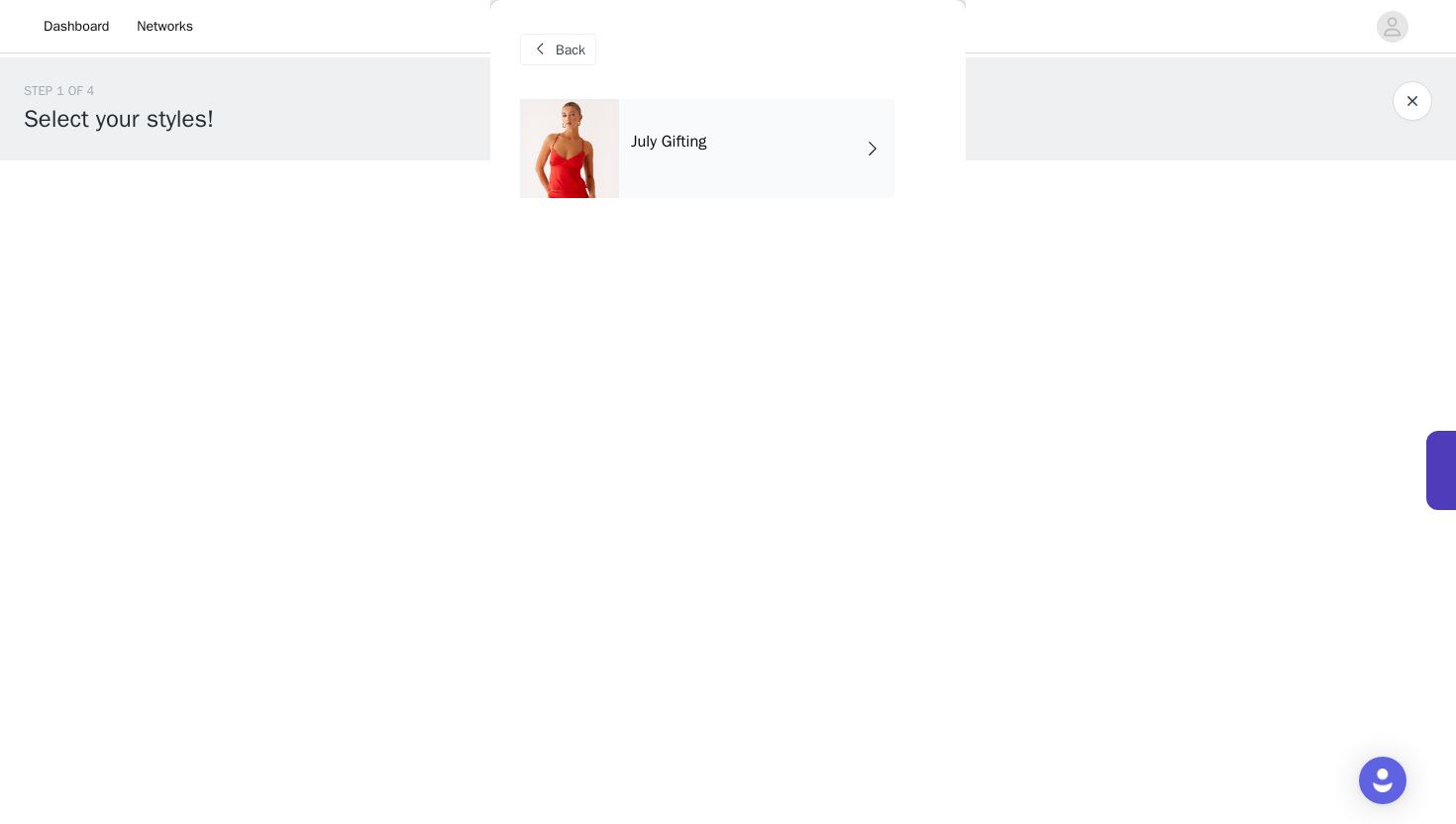 click on "July Gifting" at bounding box center [757, 149] 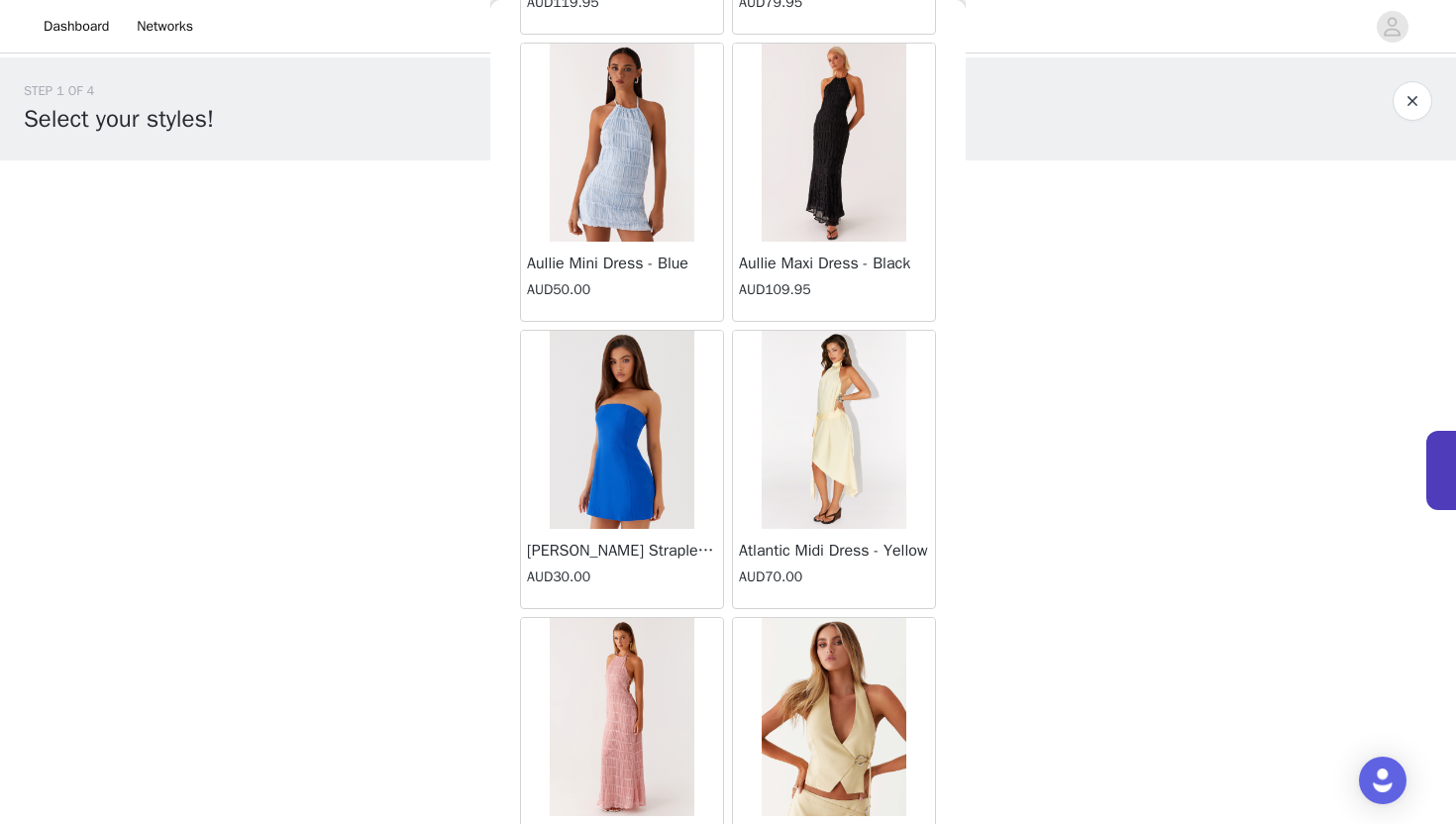 scroll, scrollTop: 2207, scrollLeft: 0, axis: vertical 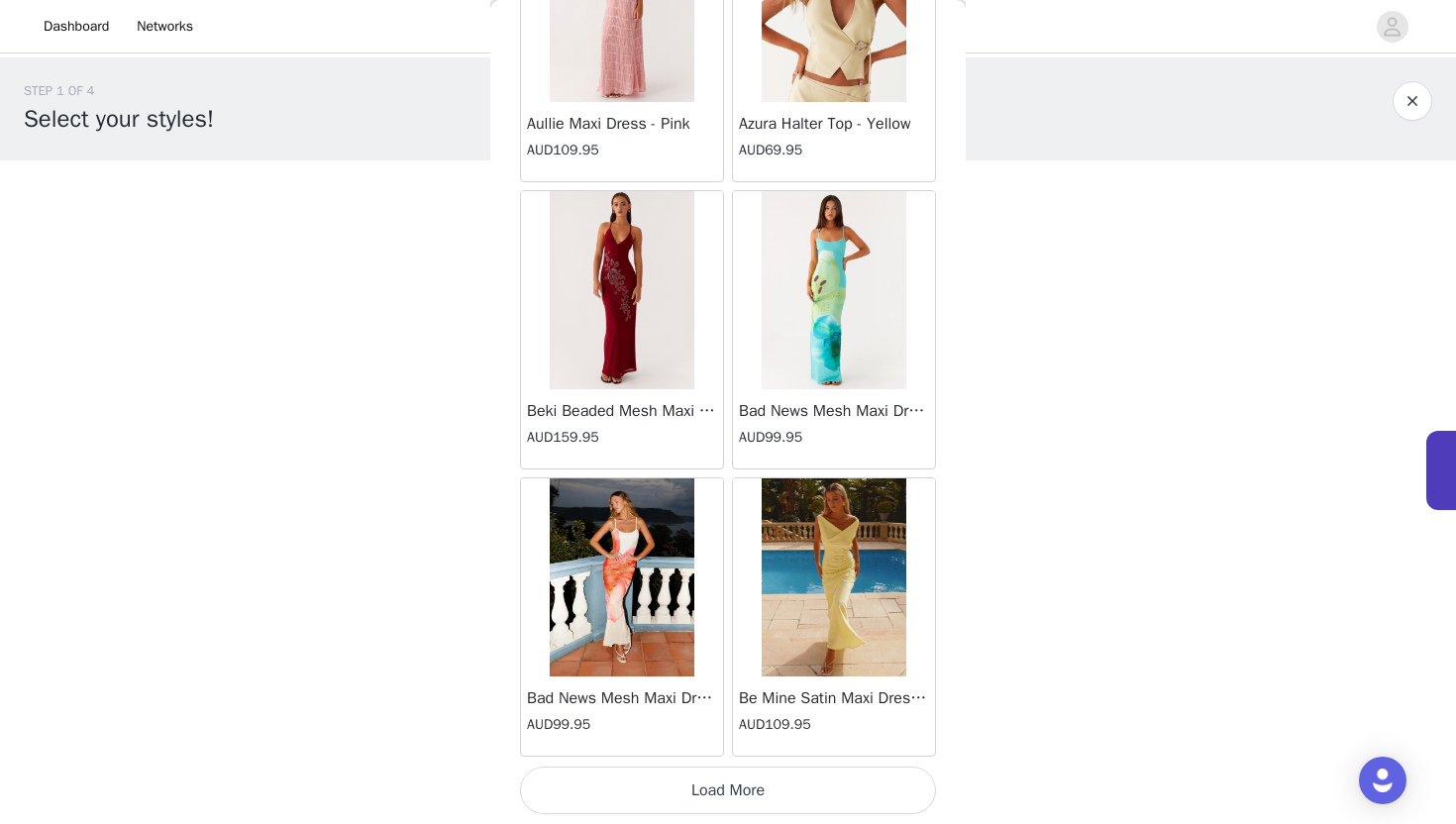 click on "Load More" at bounding box center [728, 790] 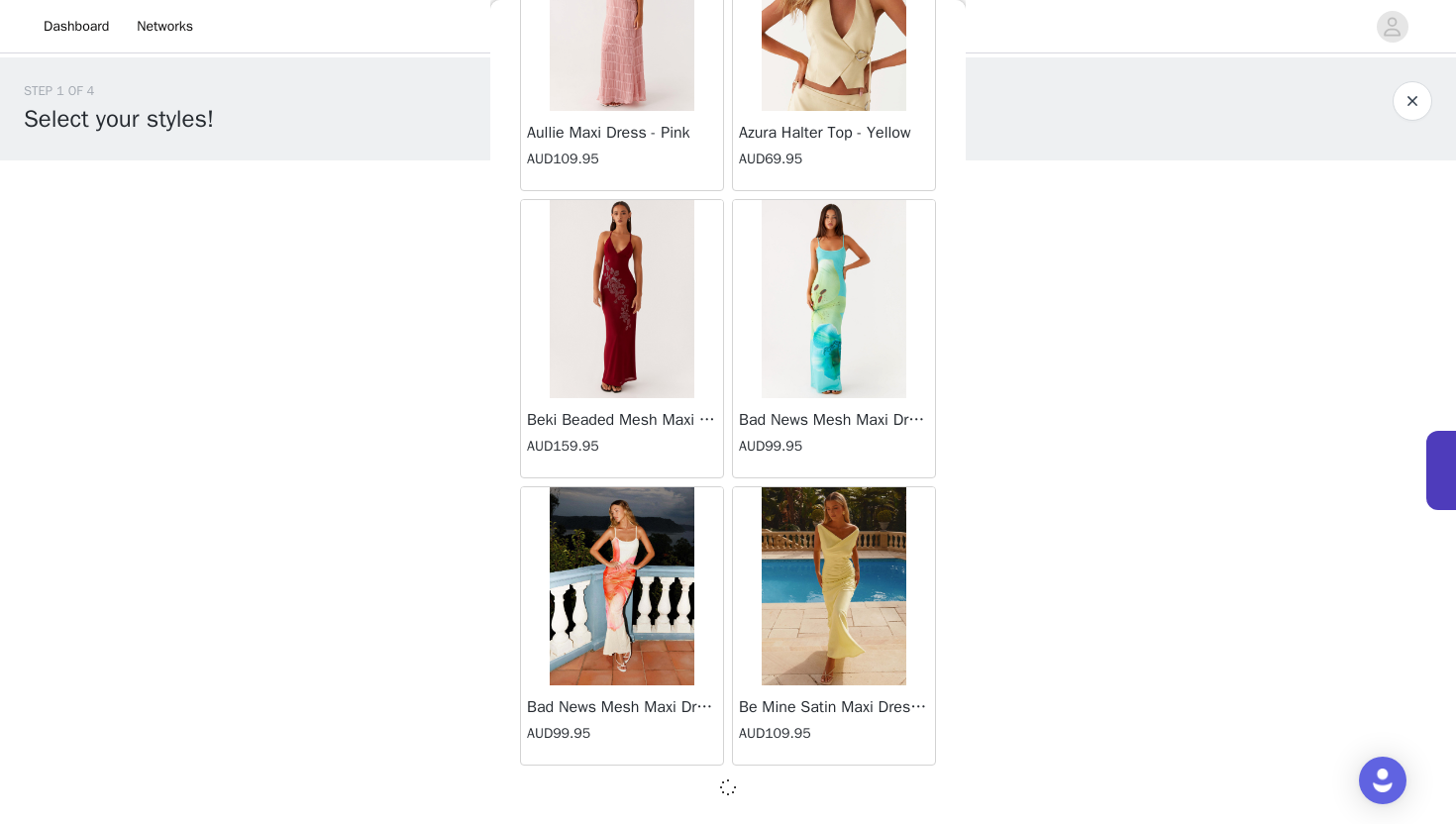 scroll, scrollTop: 2207, scrollLeft: 0, axis: vertical 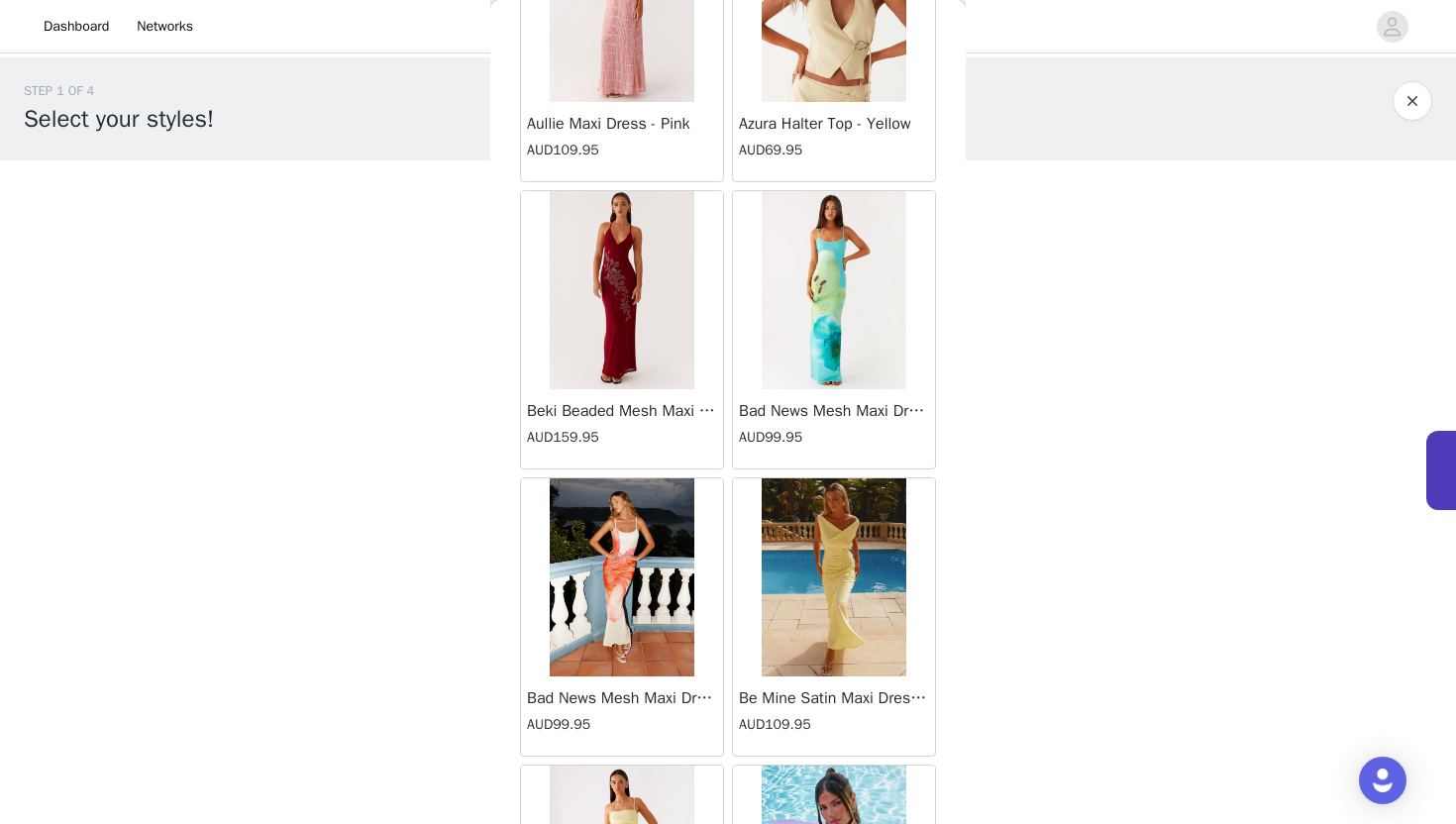 click at bounding box center (833, 3) 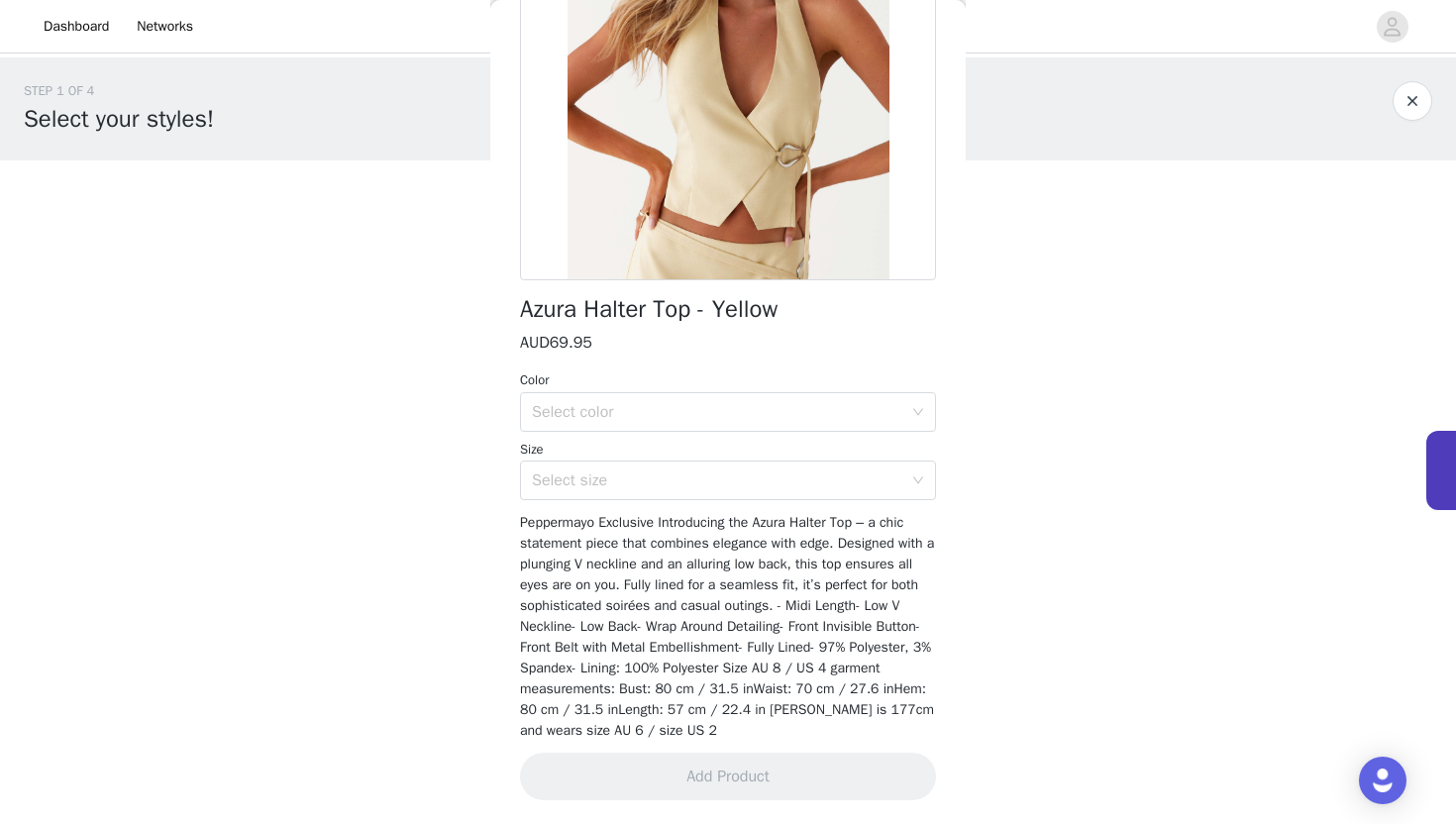 scroll, scrollTop: 0, scrollLeft: 0, axis: both 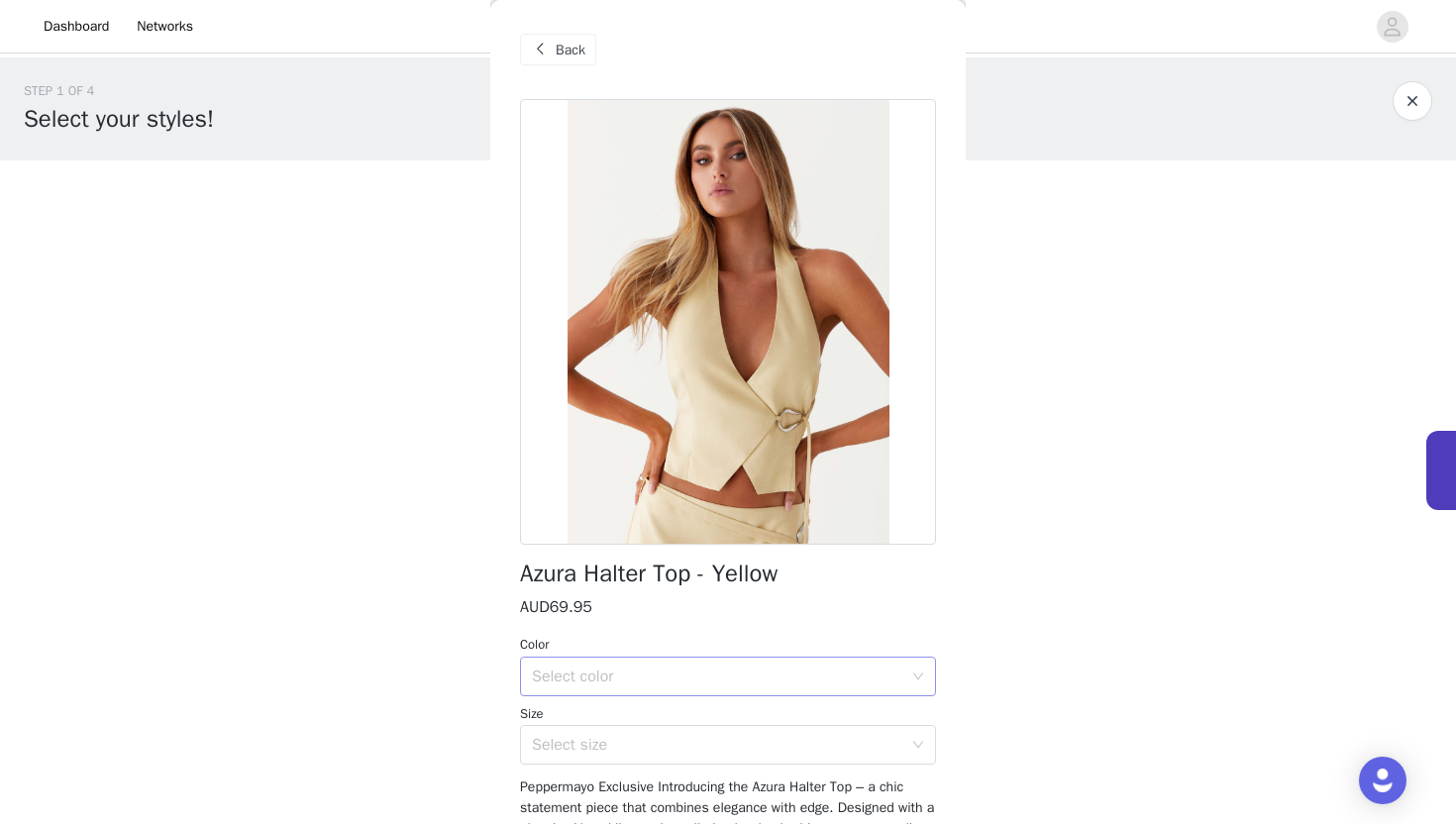 click on "Select color" at bounding box center (717, 676) 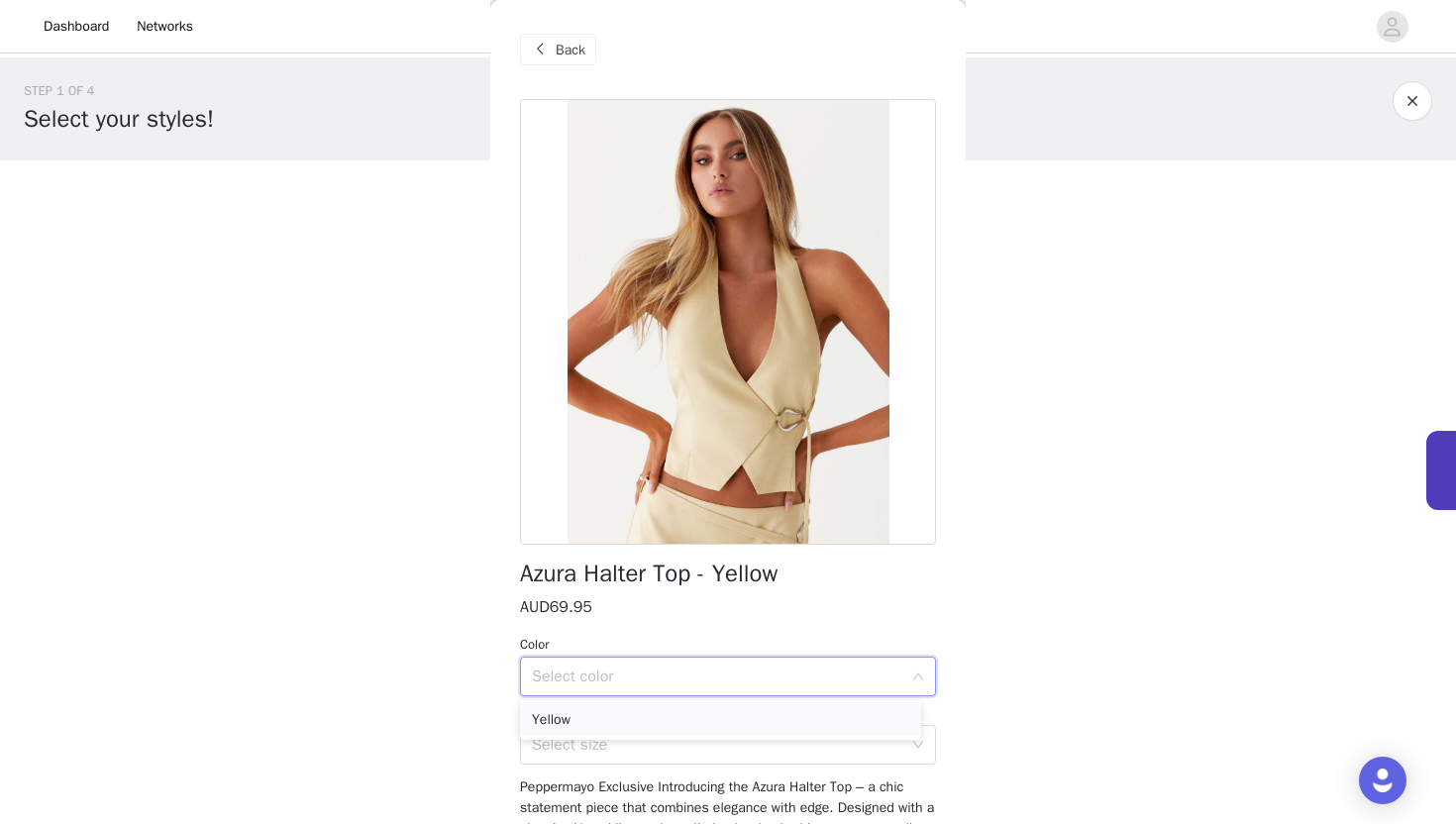 click on "Yellow" at bounding box center (720, 720) 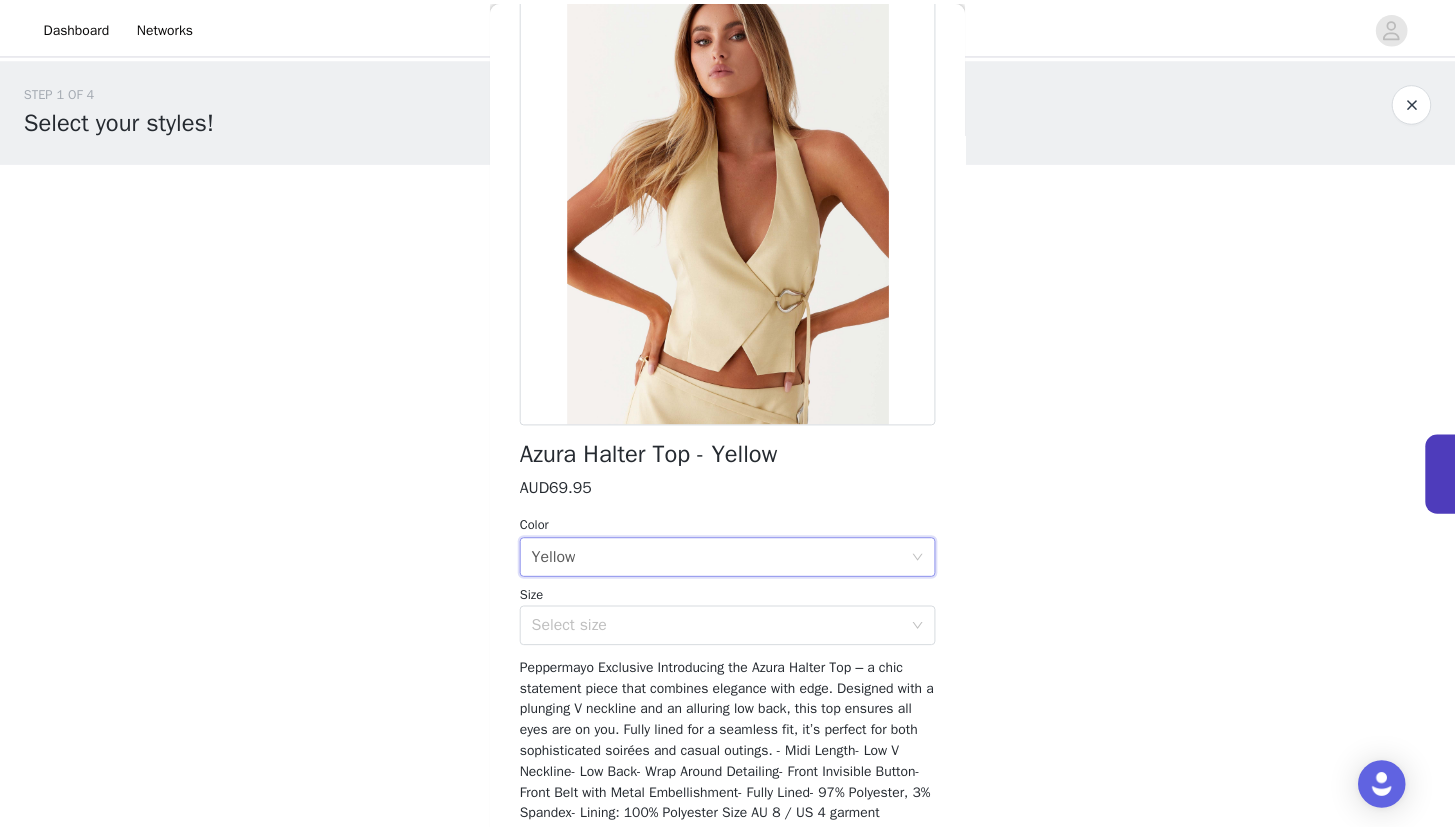 scroll, scrollTop: 288, scrollLeft: 0, axis: vertical 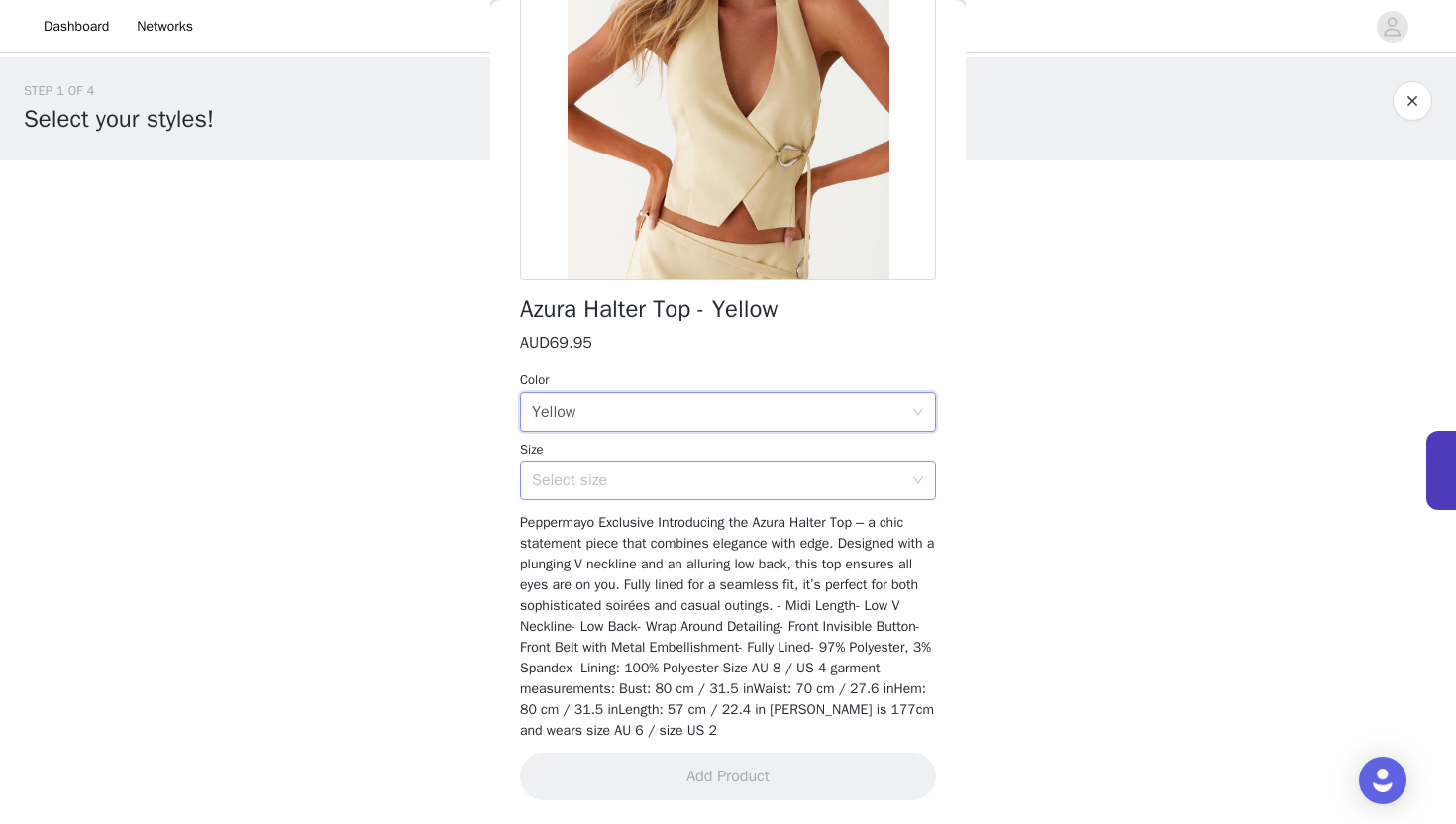 click on "Select size" at bounding box center (717, 480) 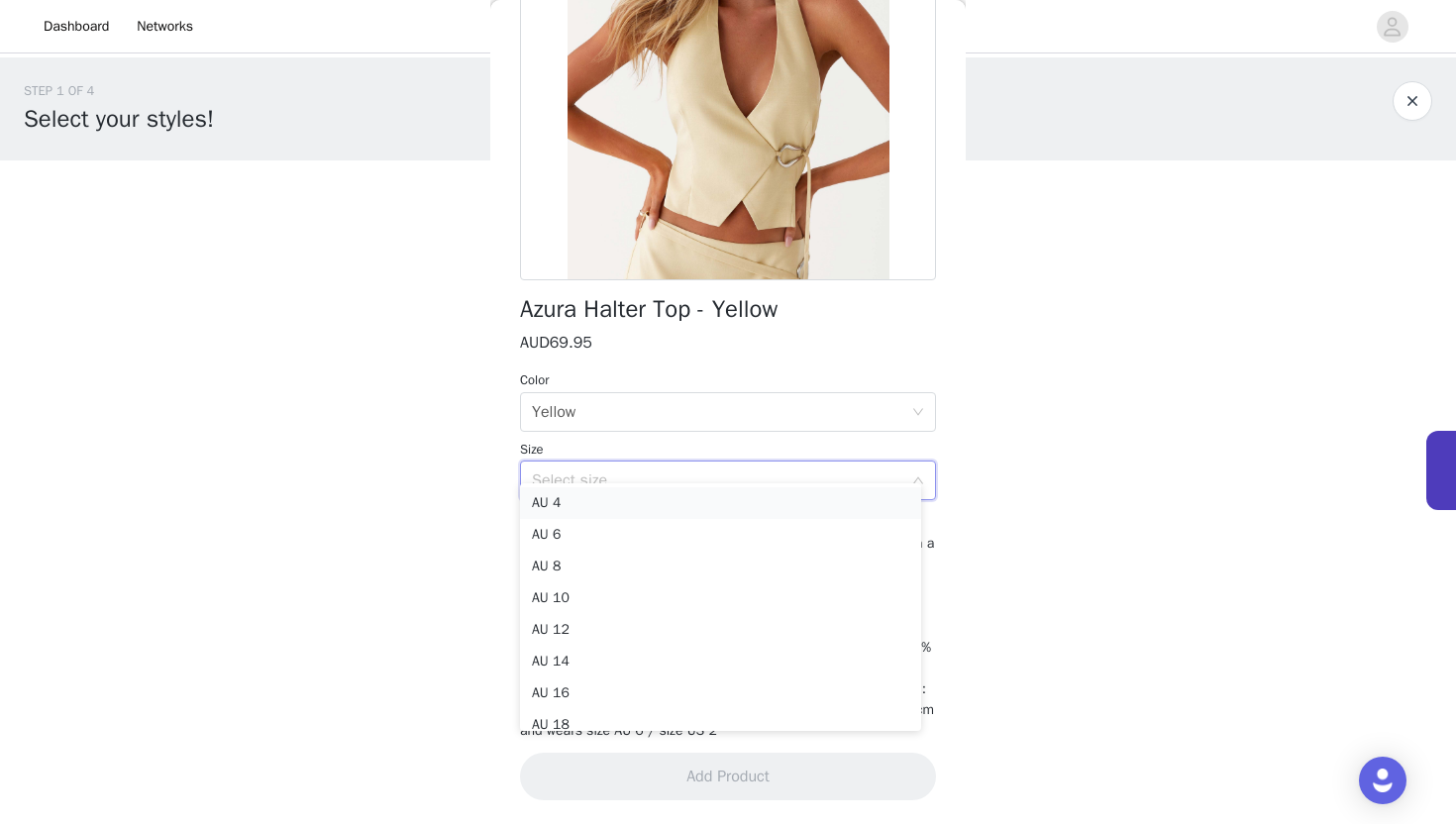 click on "AU 4" at bounding box center (720, 503) 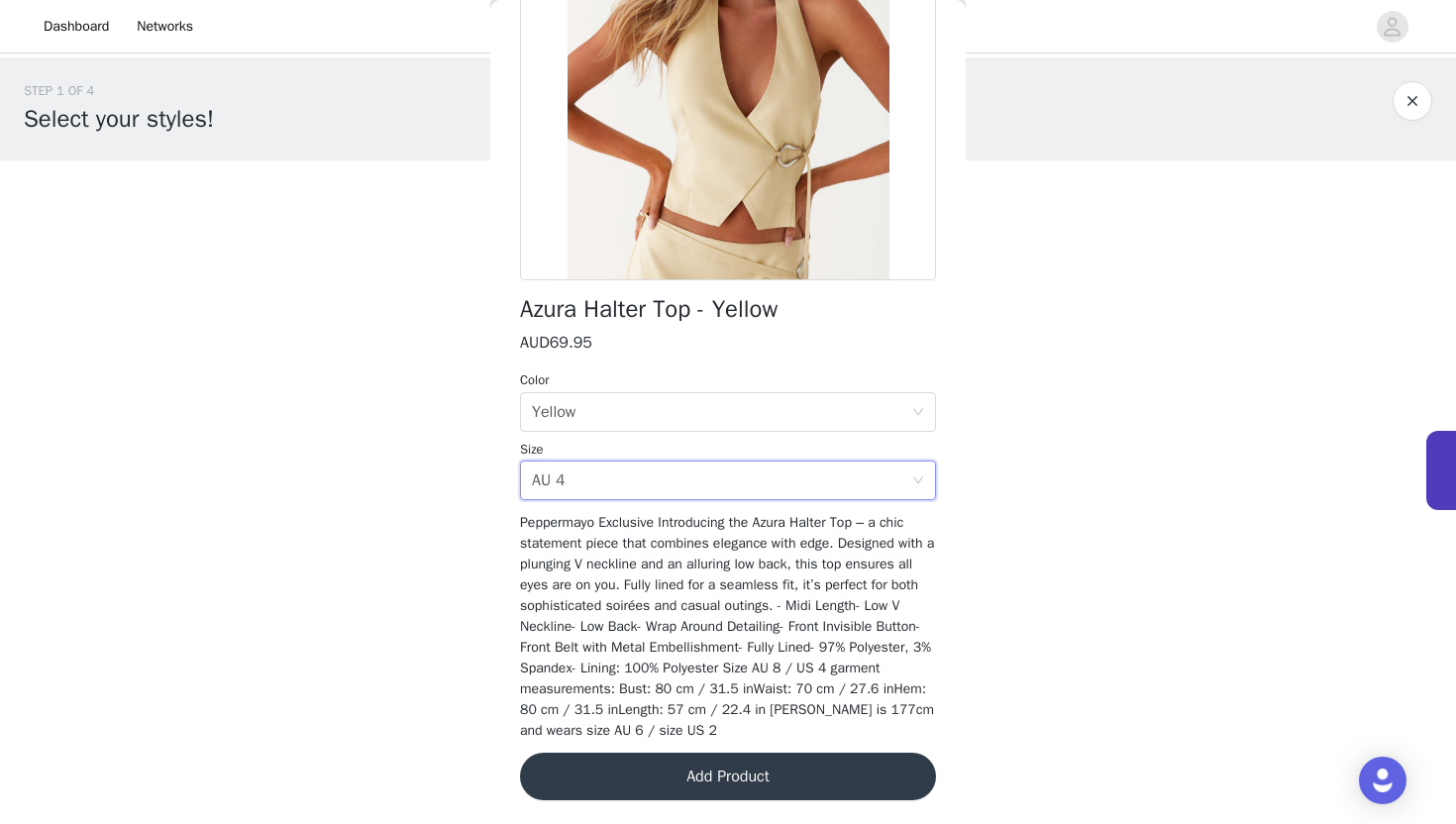 click on "Add Product" at bounding box center [728, 776] 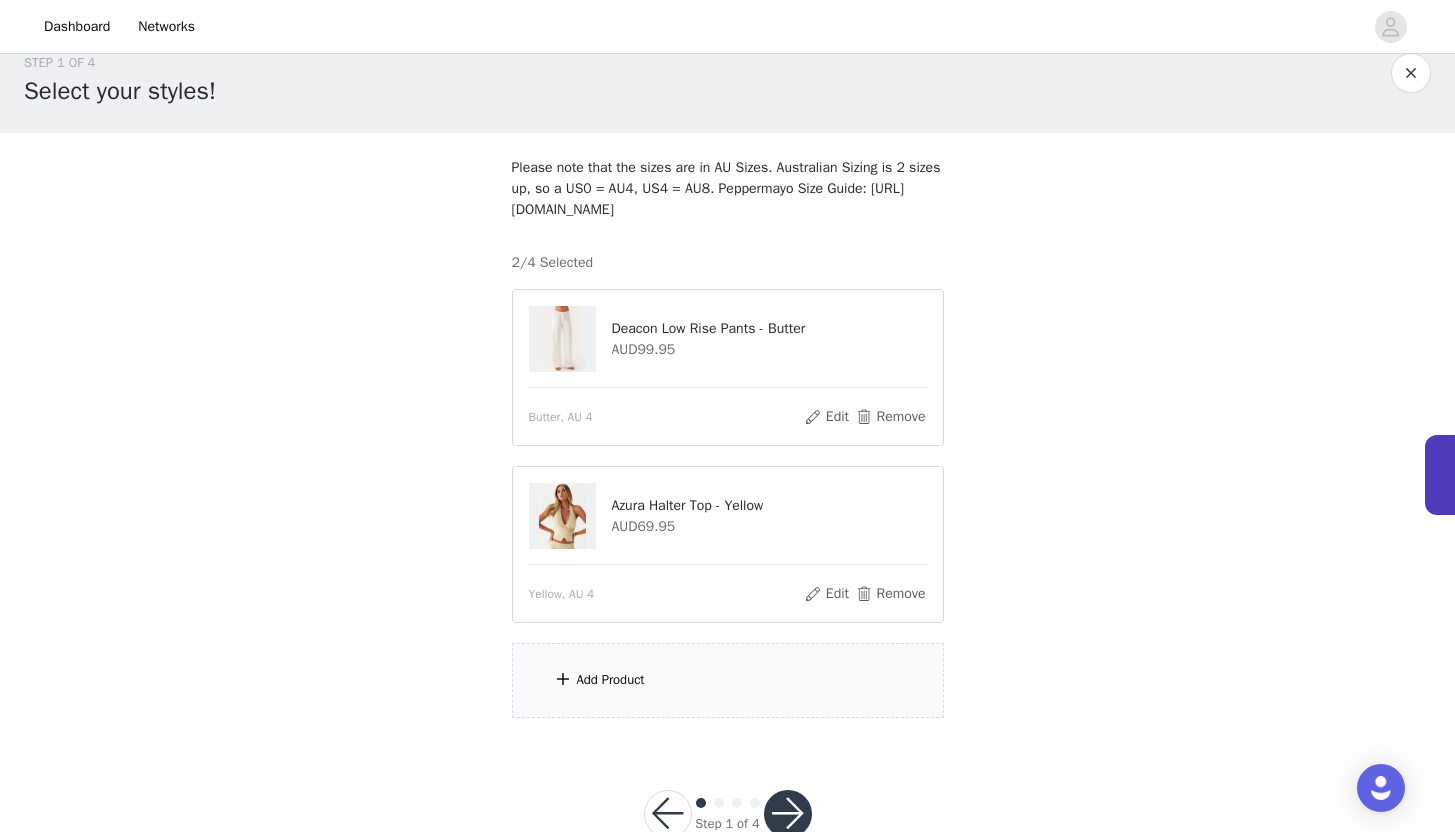 scroll, scrollTop: 82, scrollLeft: 0, axis: vertical 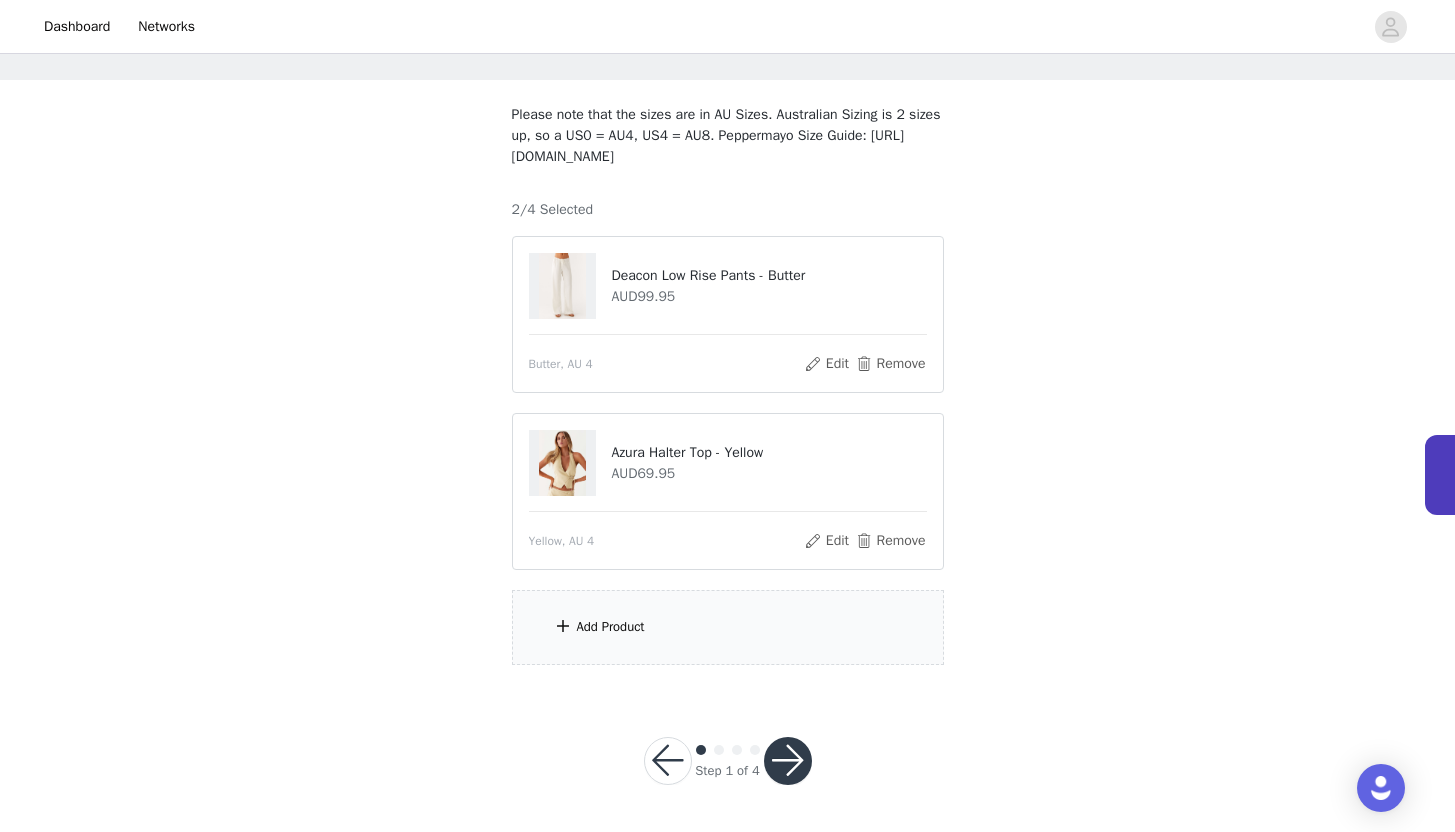 click on "Add Product" at bounding box center (728, 627) 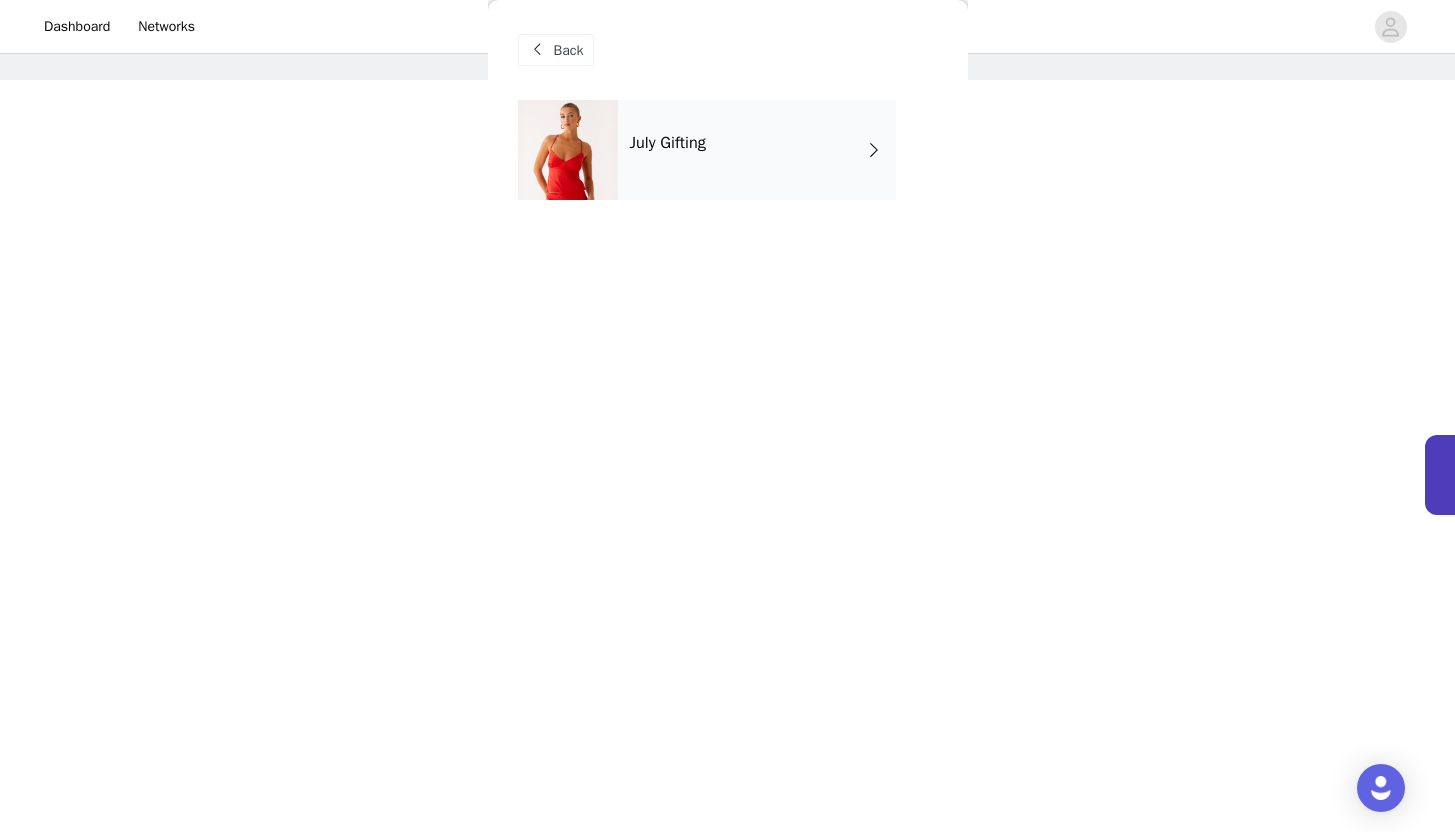 click on "July Gifting" at bounding box center (757, 150) 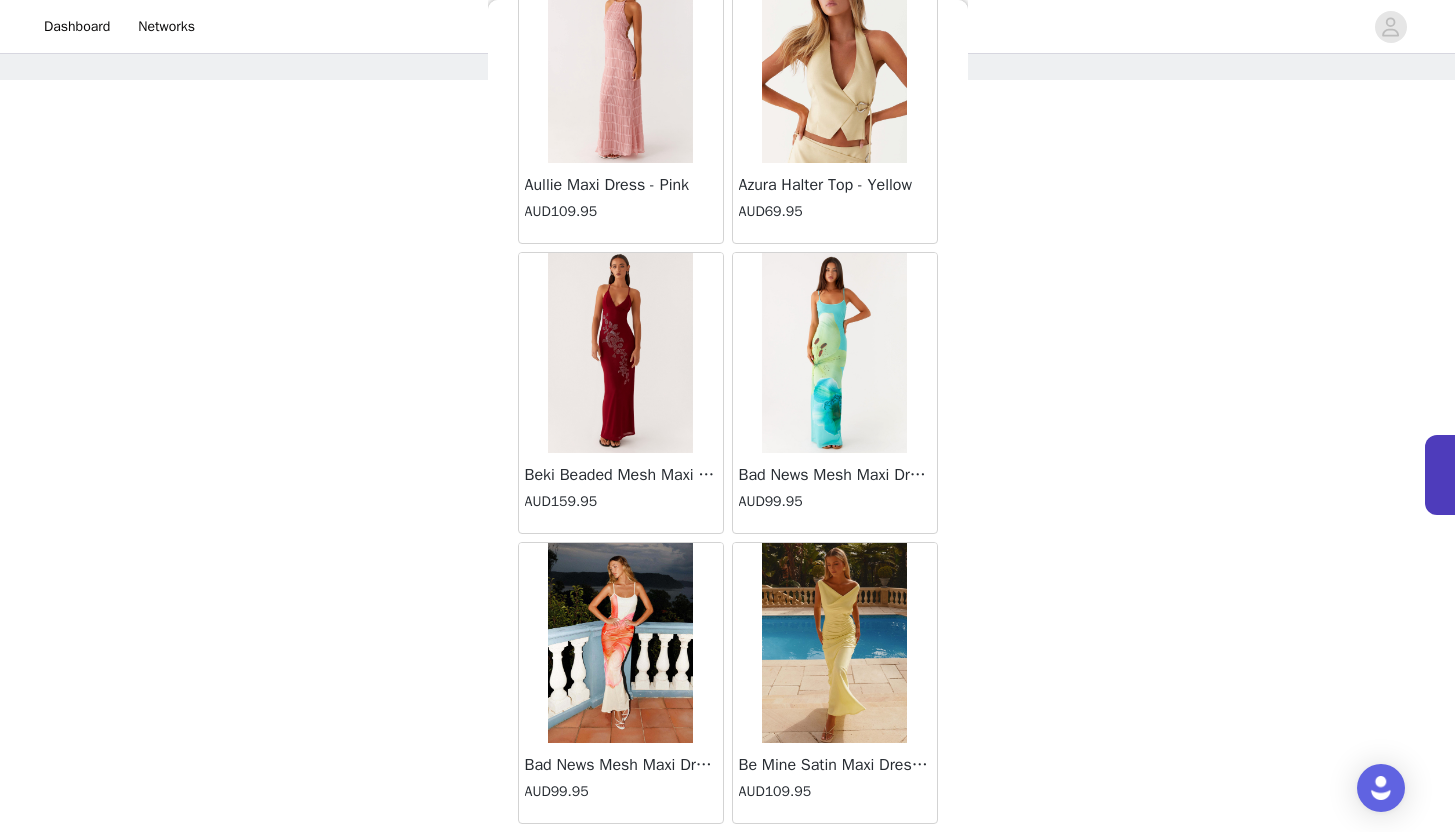 scroll, scrollTop: 2228, scrollLeft: 0, axis: vertical 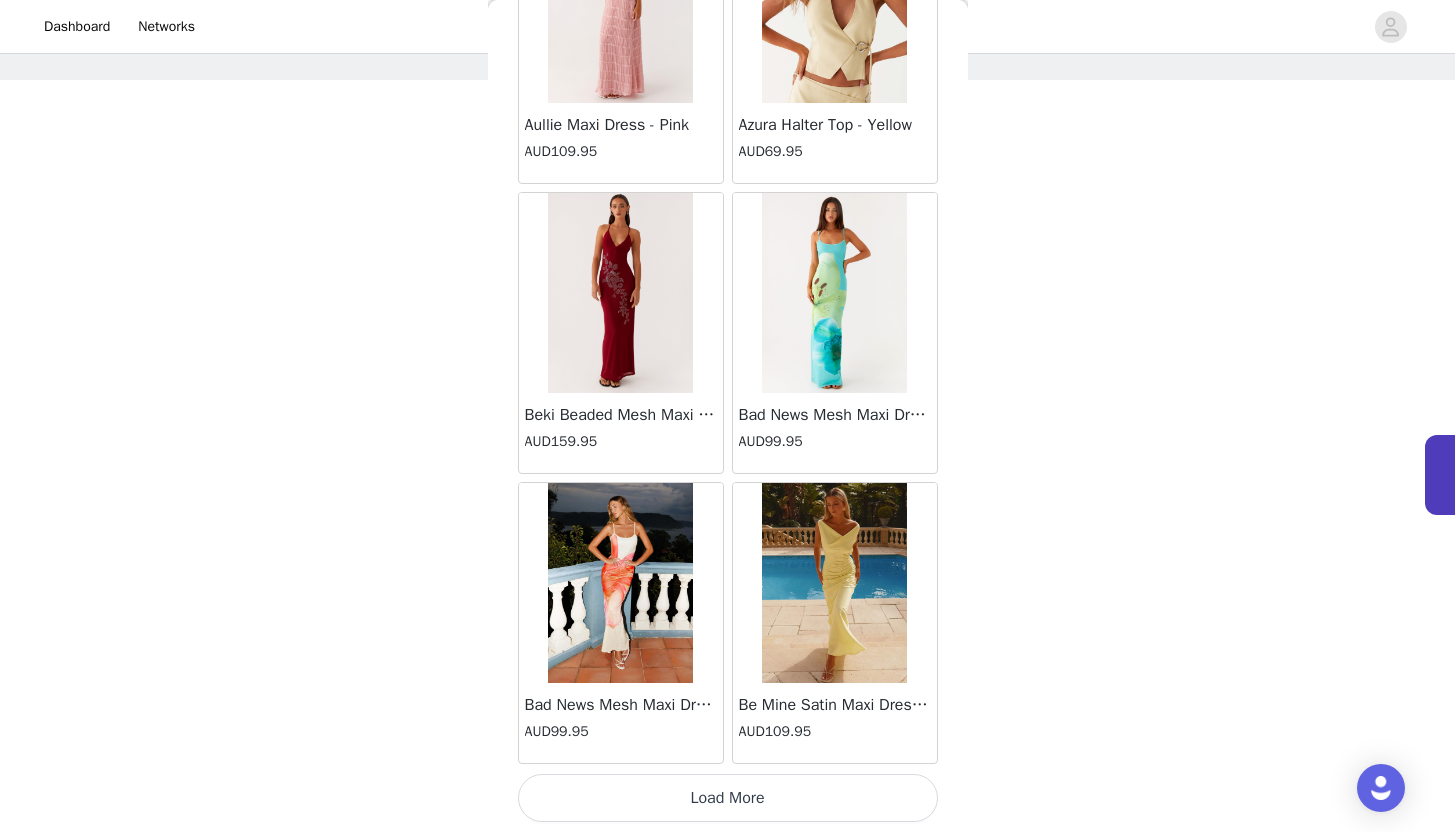 click on "Load More" at bounding box center [728, 798] 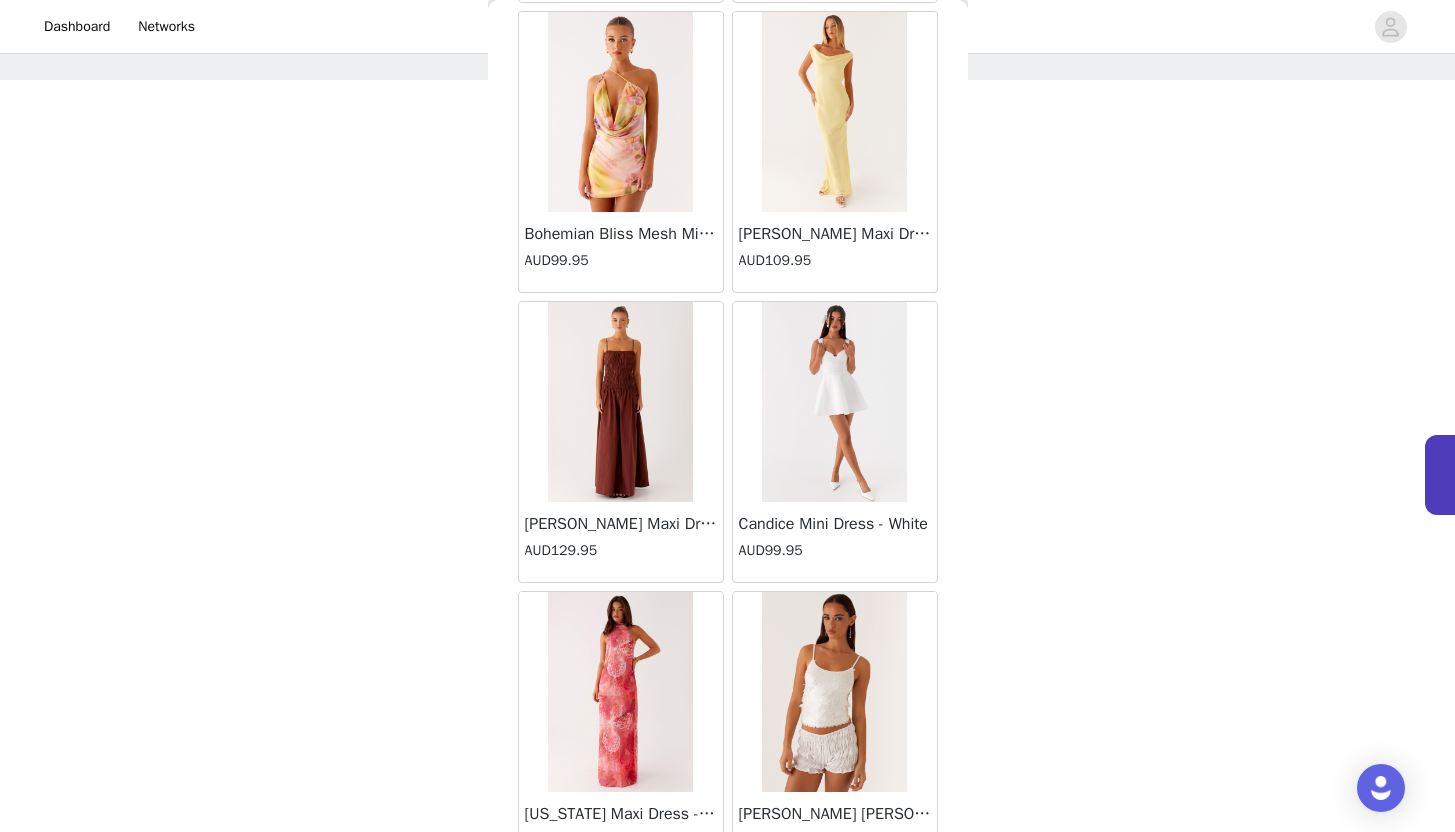 scroll, scrollTop: 5128, scrollLeft: 0, axis: vertical 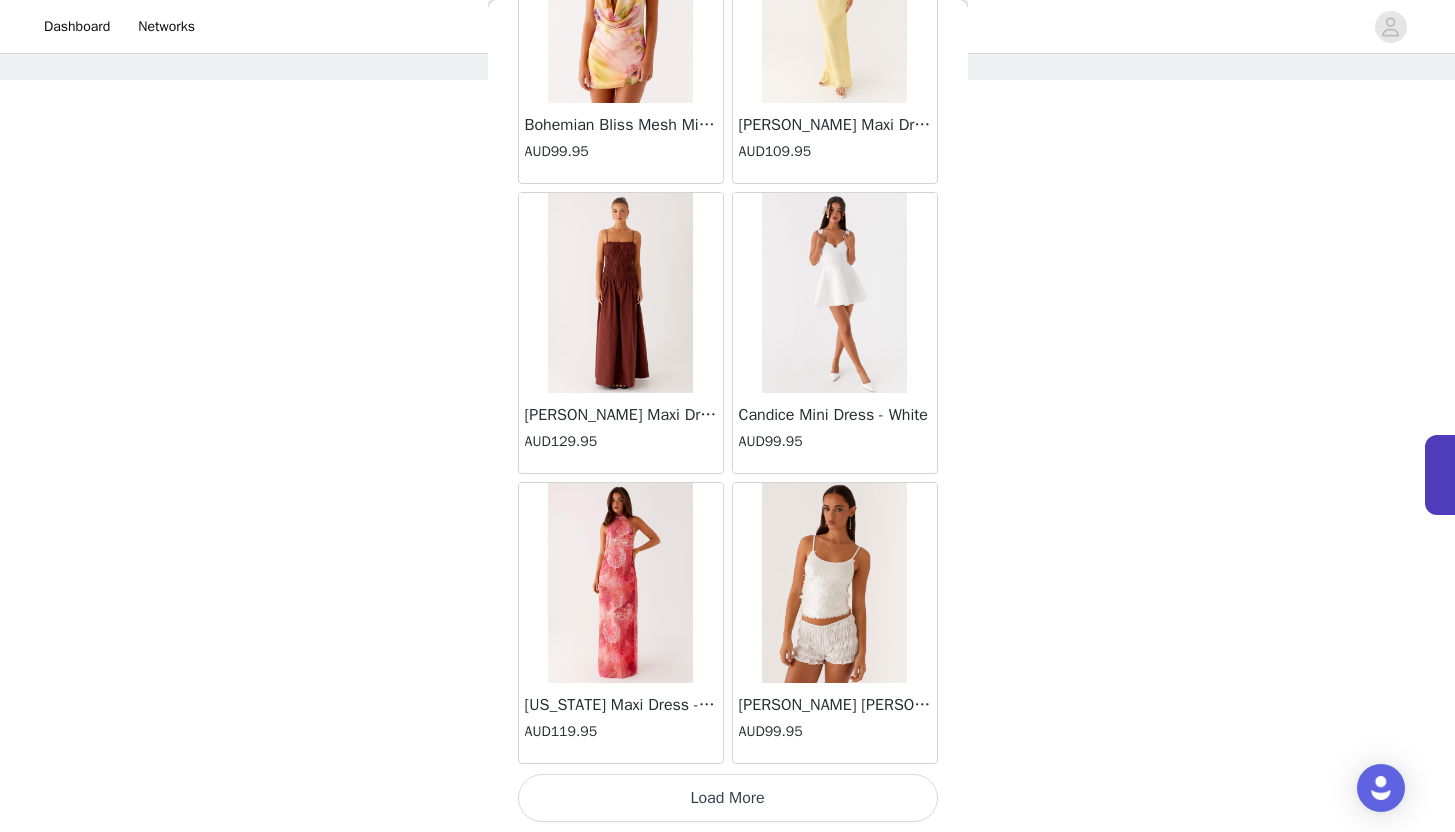 click on "Load More" at bounding box center [728, 798] 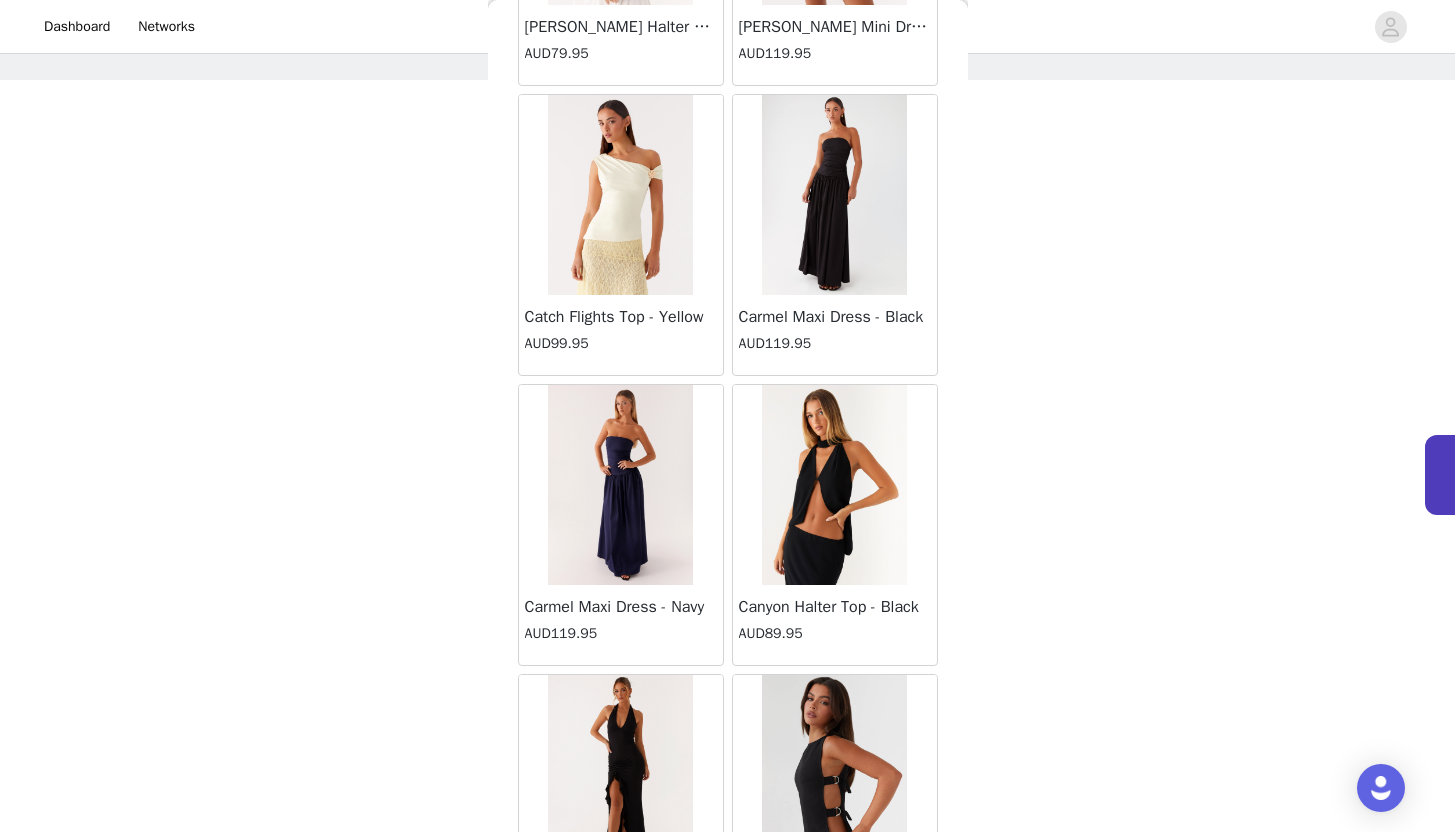 scroll, scrollTop: 8028, scrollLeft: 0, axis: vertical 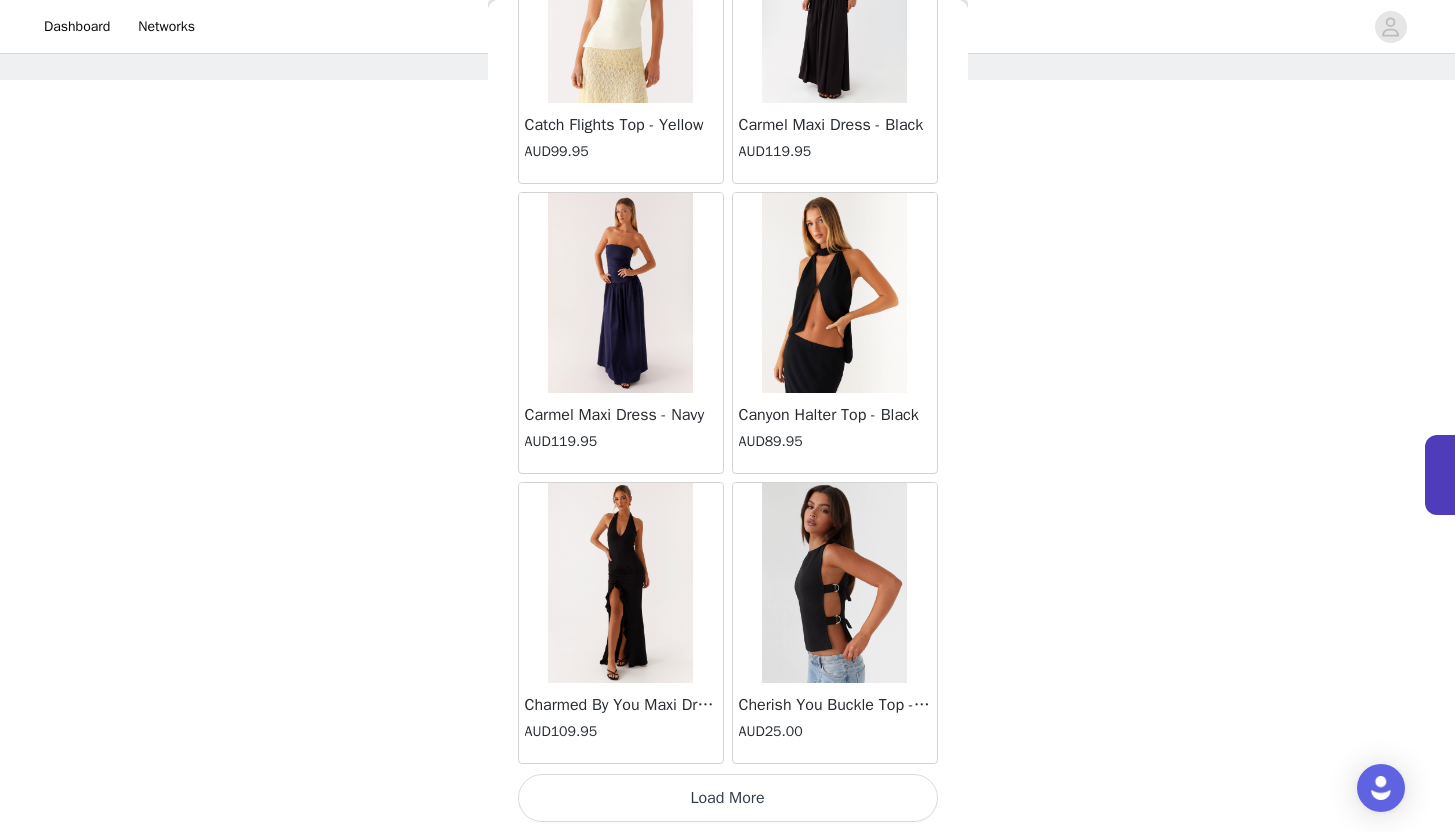 click on "Load More" at bounding box center (728, 798) 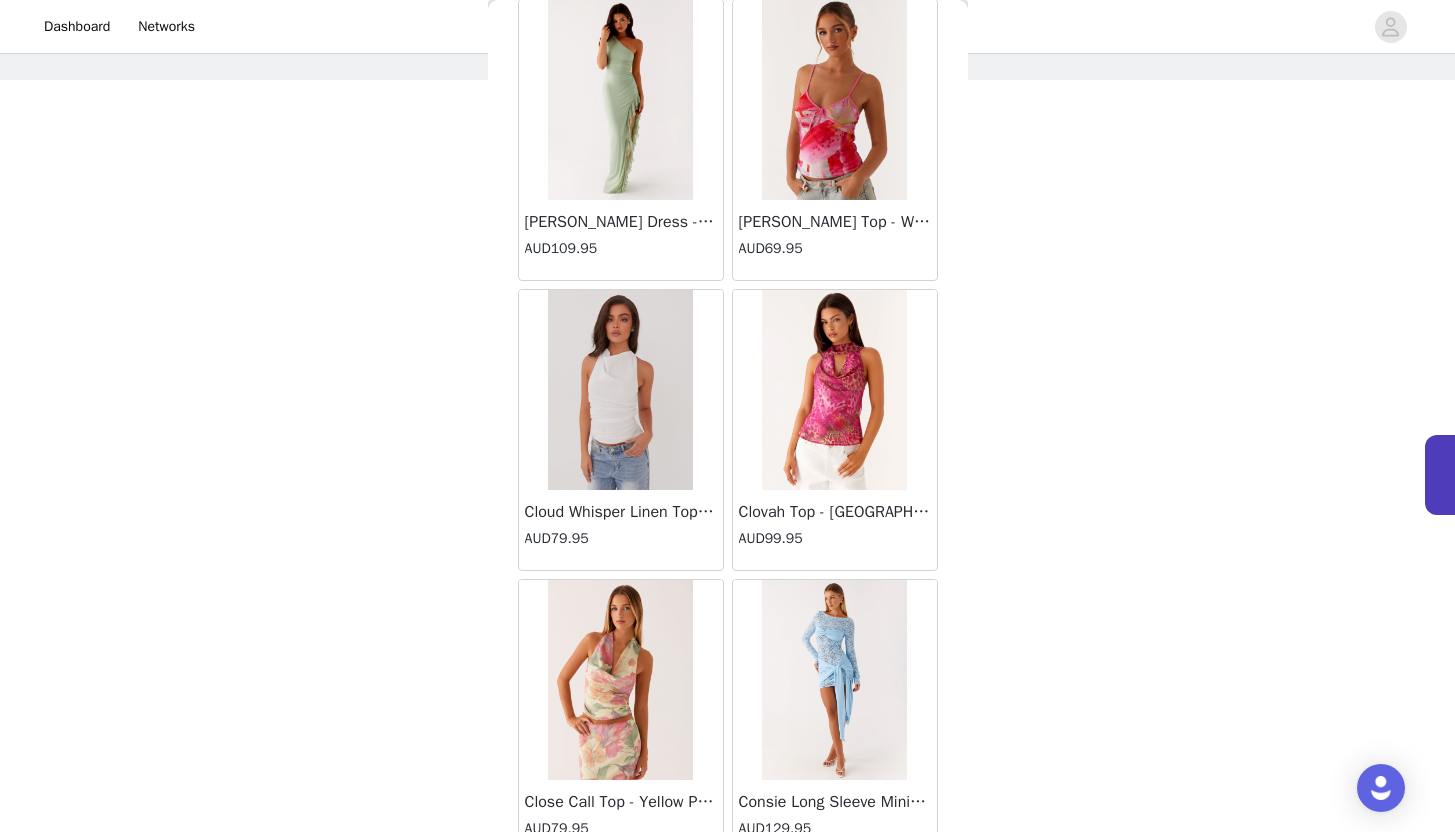 scroll, scrollTop: 10928, scrollLeft: 0, axis: vertical 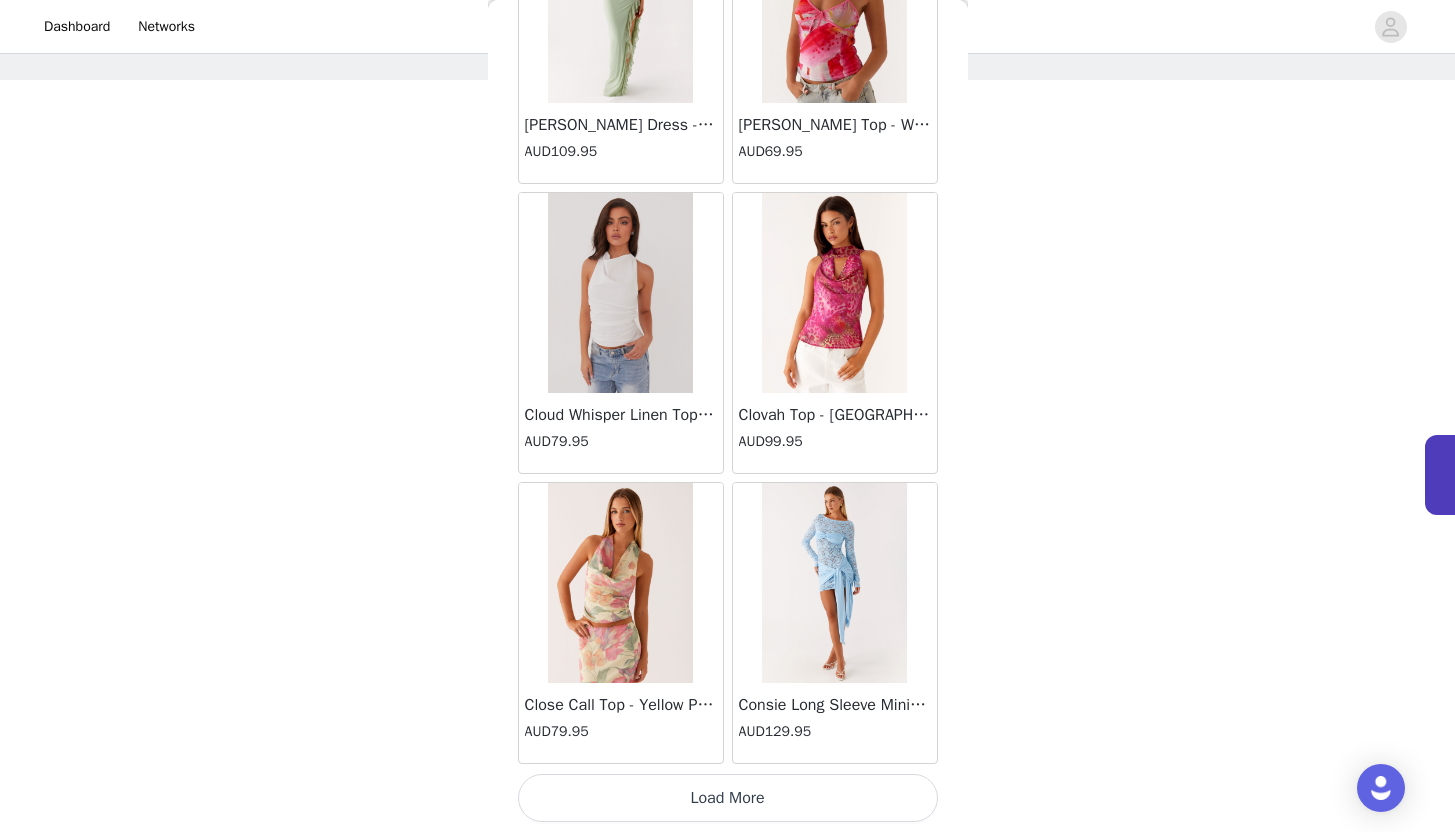 click on "Load More" at bounding box center (728, 798) 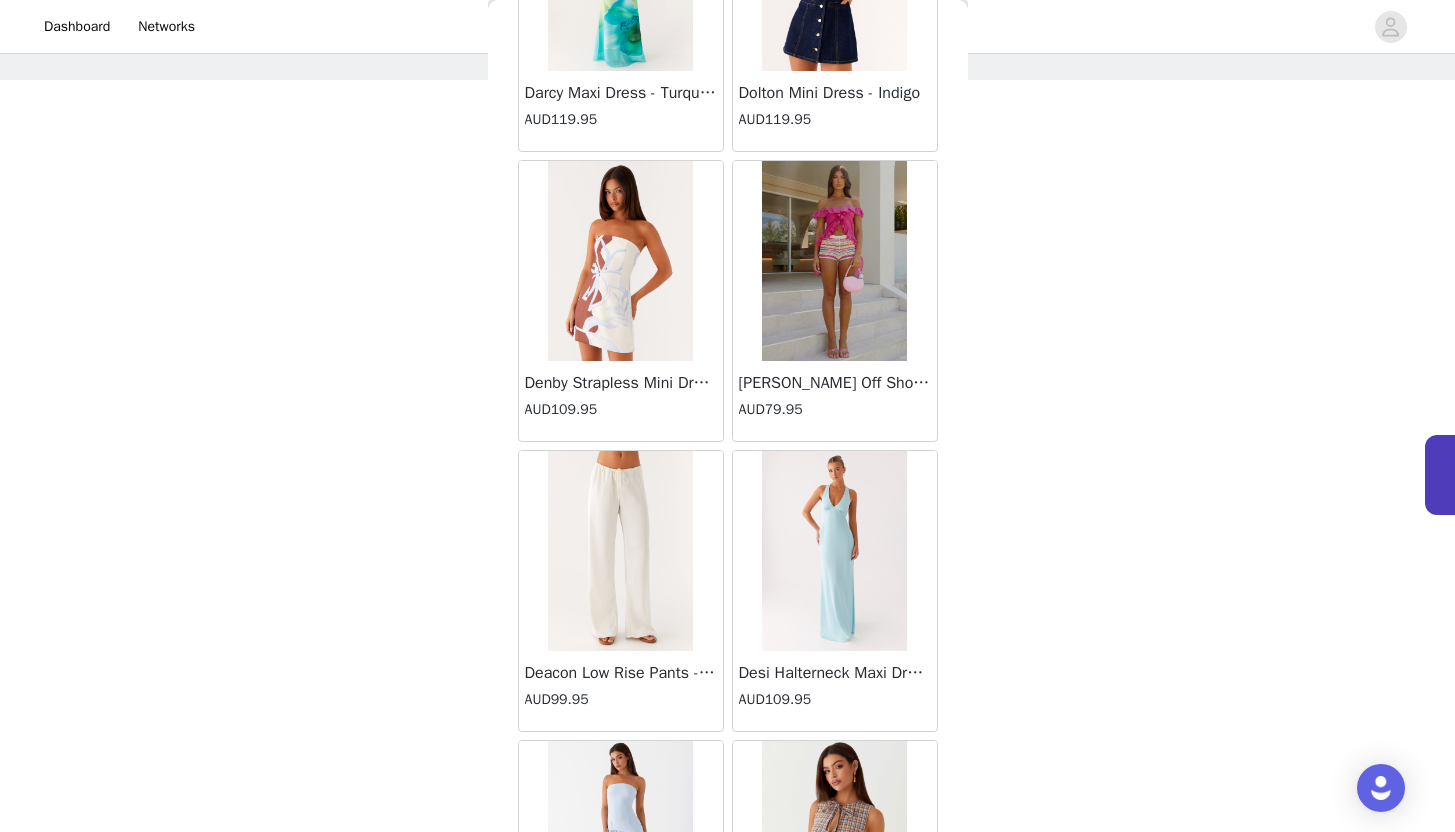 scroll, scrollTop: 13828, scrollLeft: 0, axis: vertical 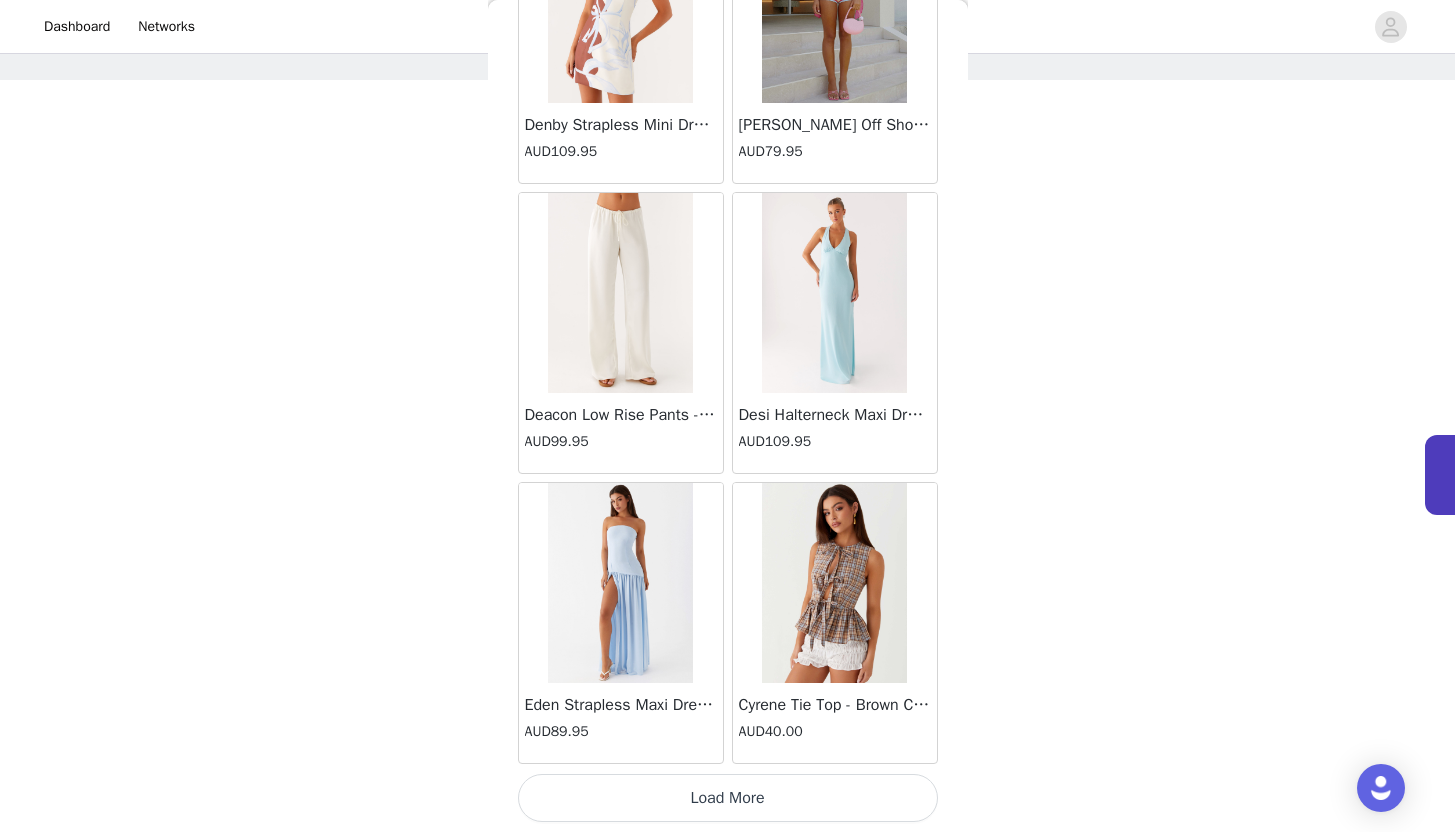 click on "Load More" at bounding box center (728, 798) 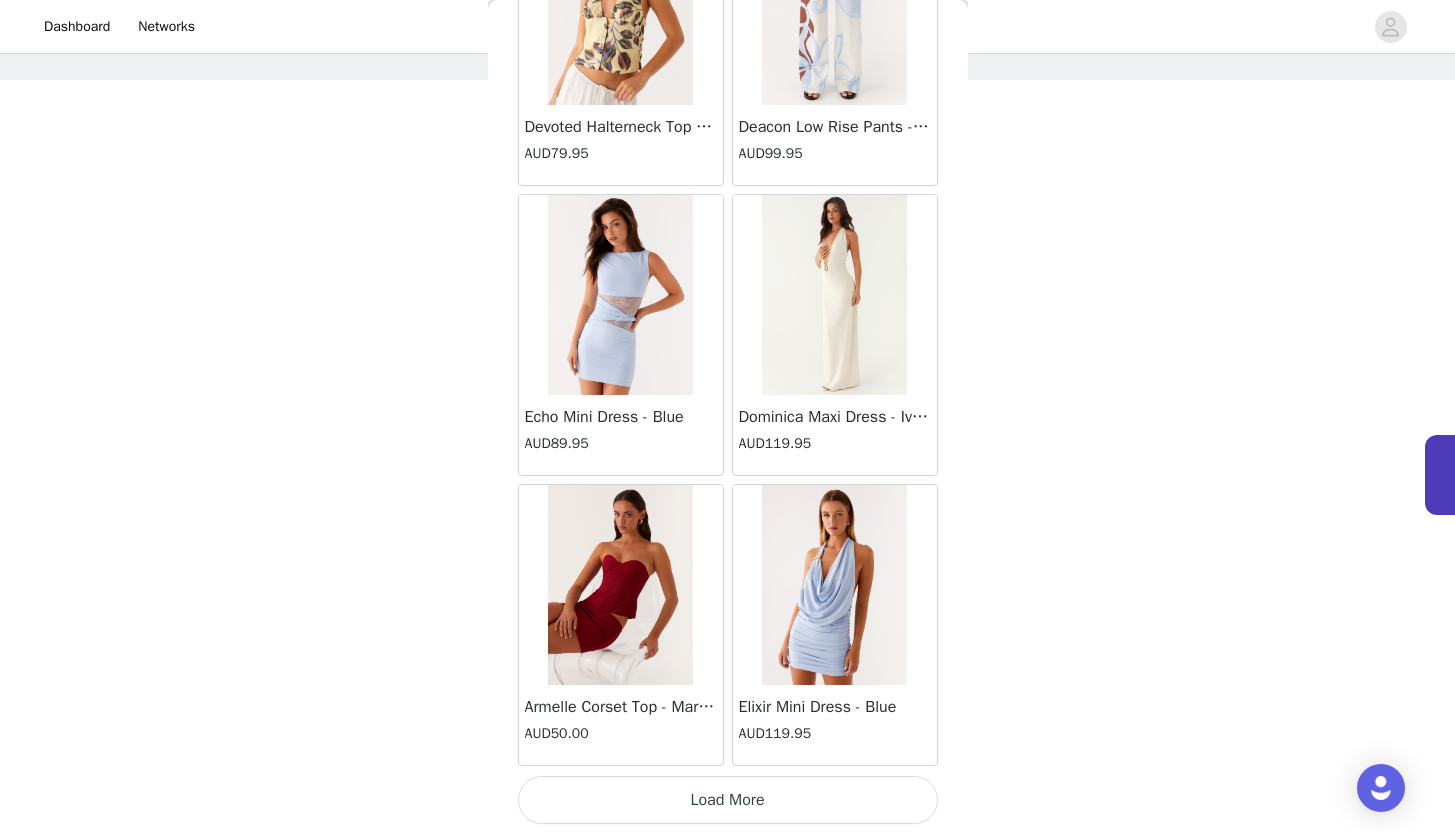 scroll, scrollTop: 16728, scrollLeft: 0, axis: vertical 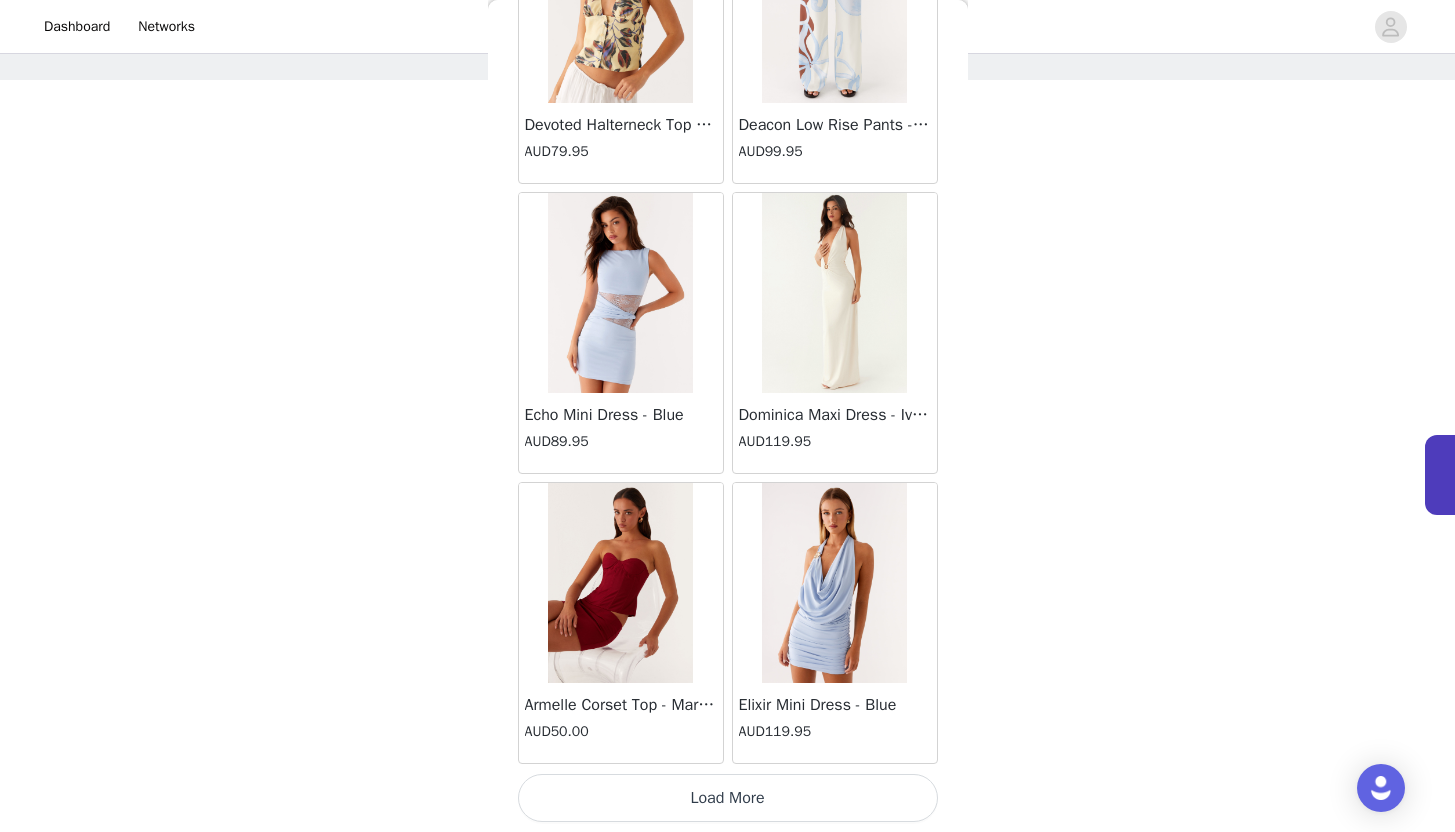 click on "Load More" at bounding box center [728, 798] 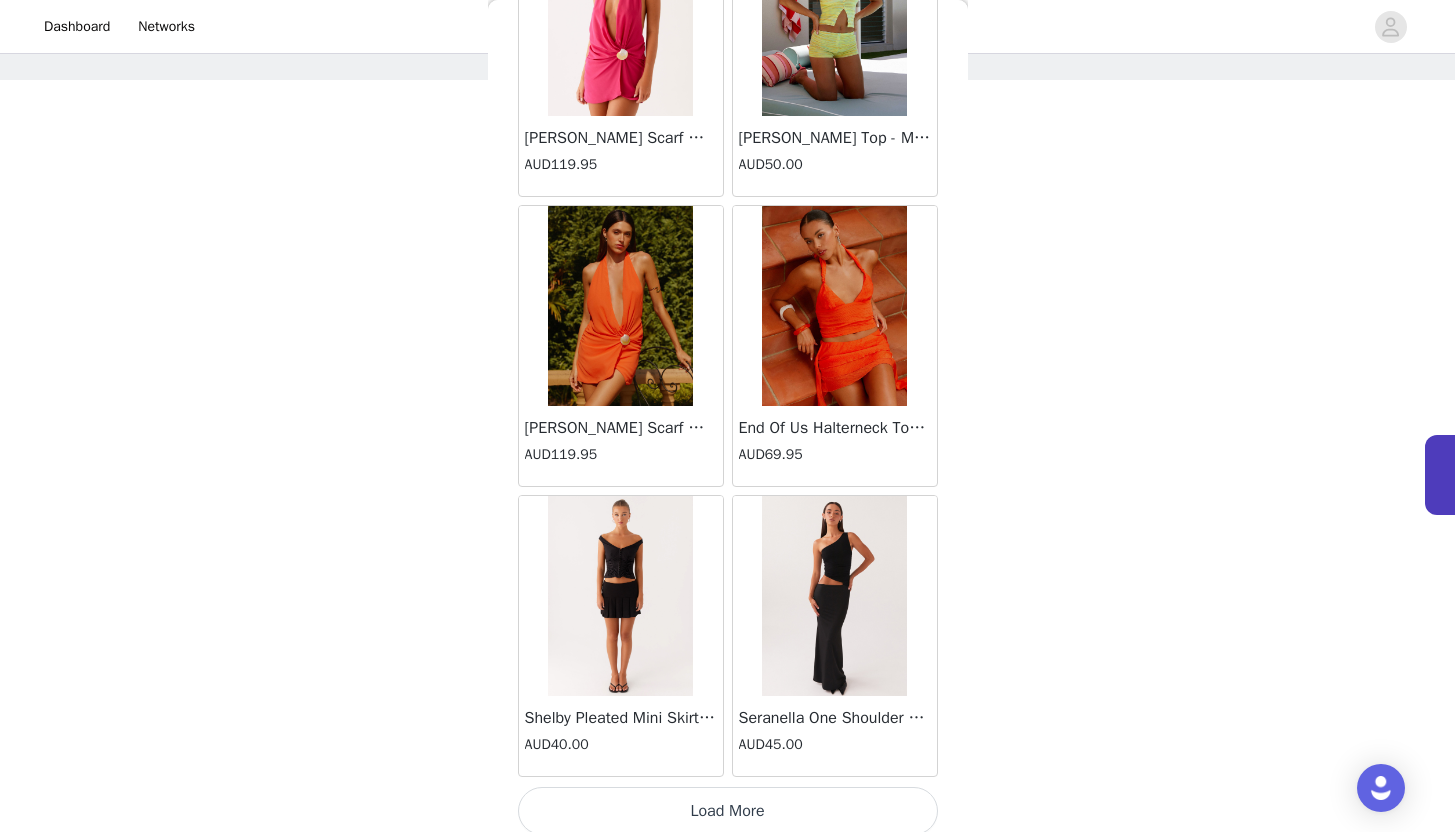 scroll, scrollTop: 19628, scrollLeft: 0, axis: vertical 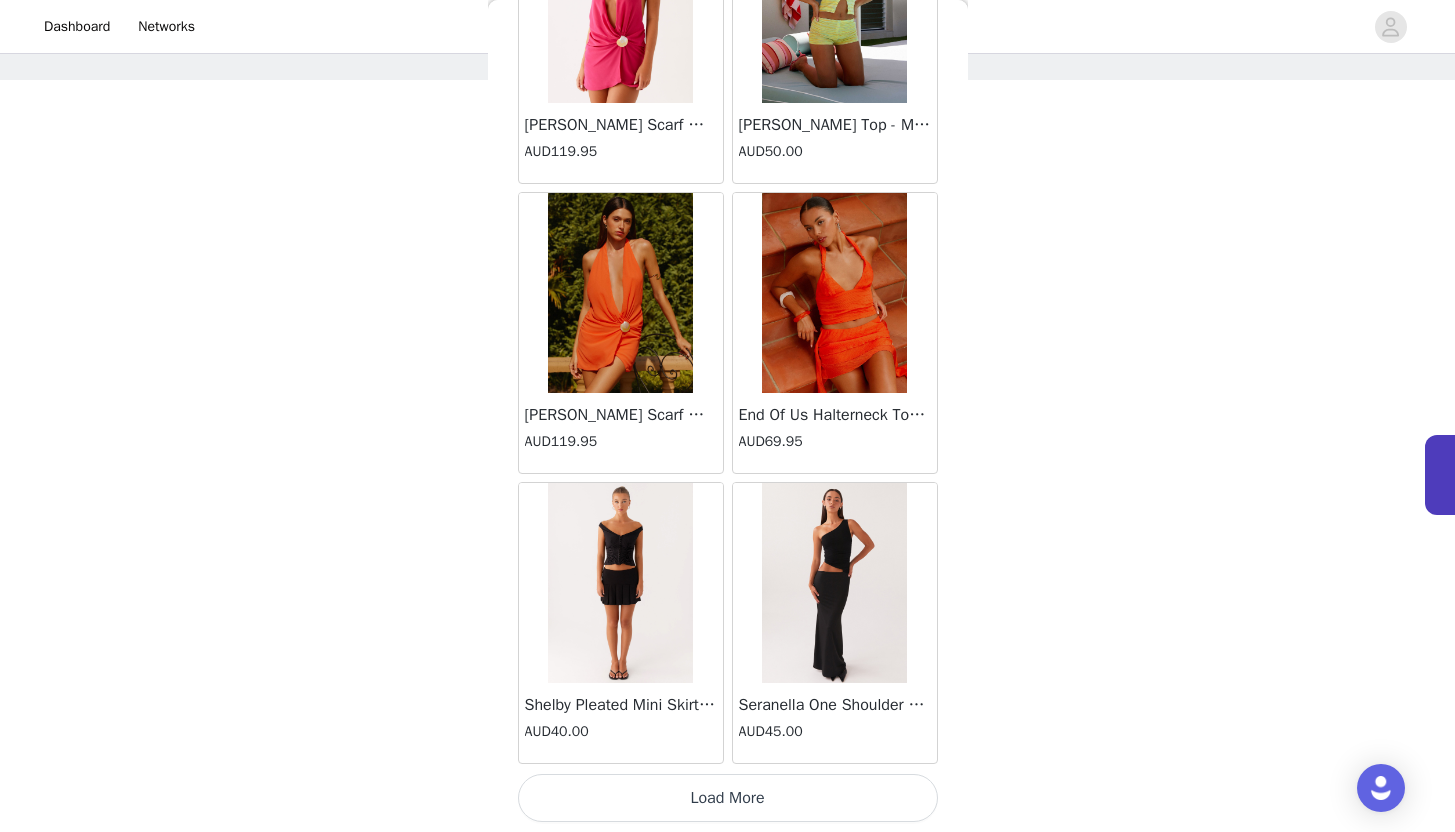 click on "Load More" at bounding box center [728, 798] 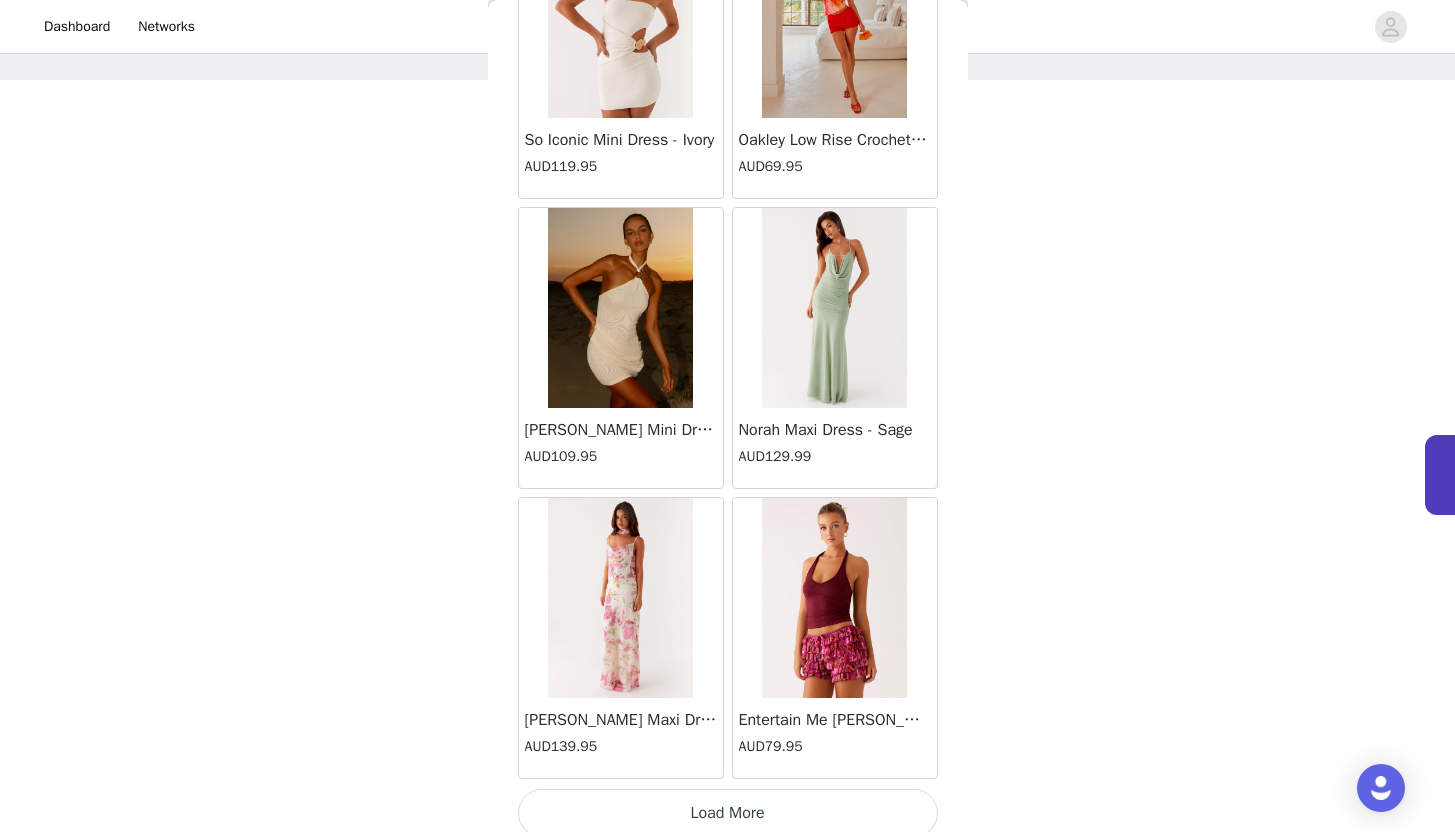 scroll, scrollTop: 22528, scrollLeft: 0, axis: vertical 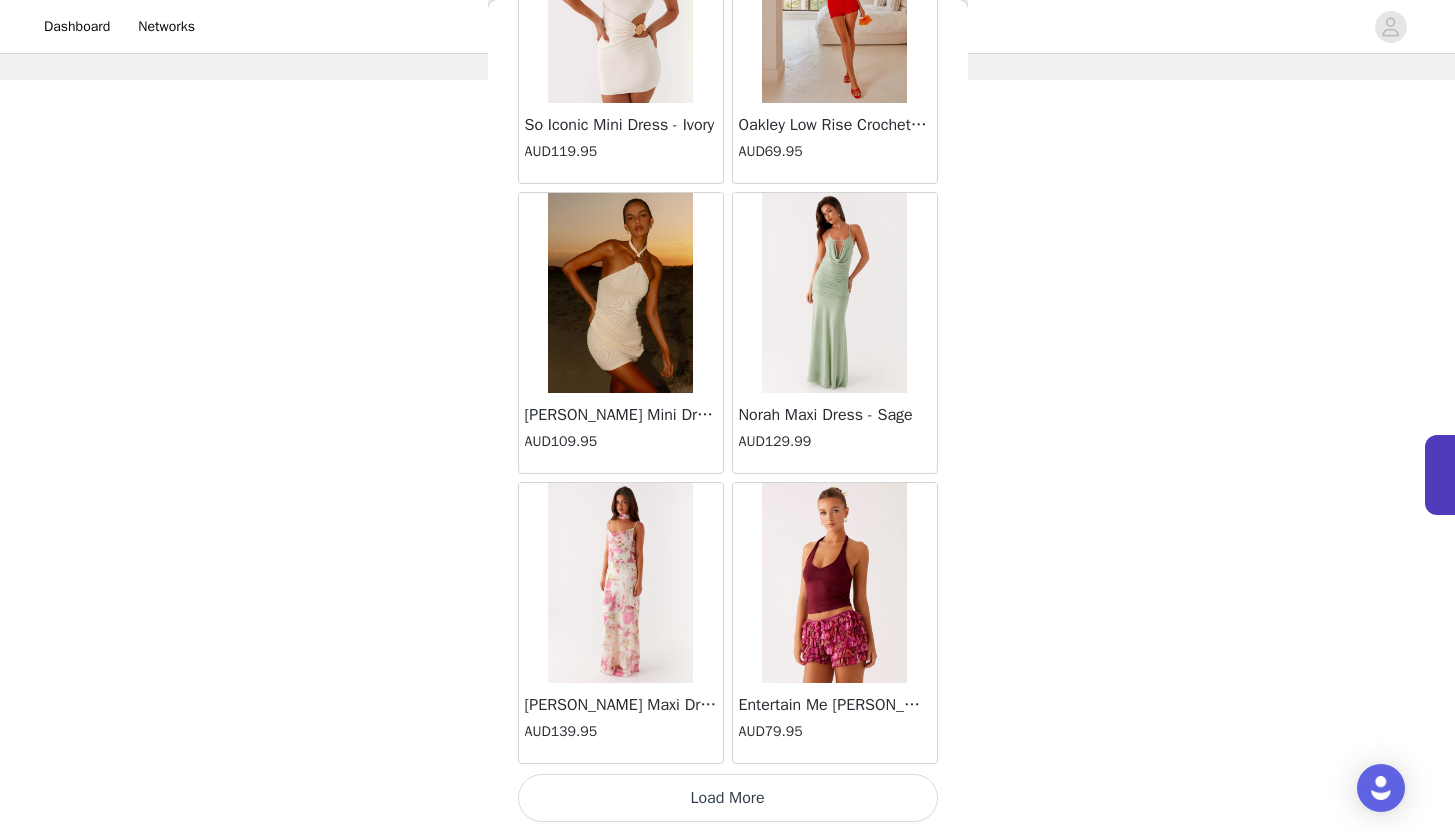 click on "Load More" at bounding box center [728, 798] 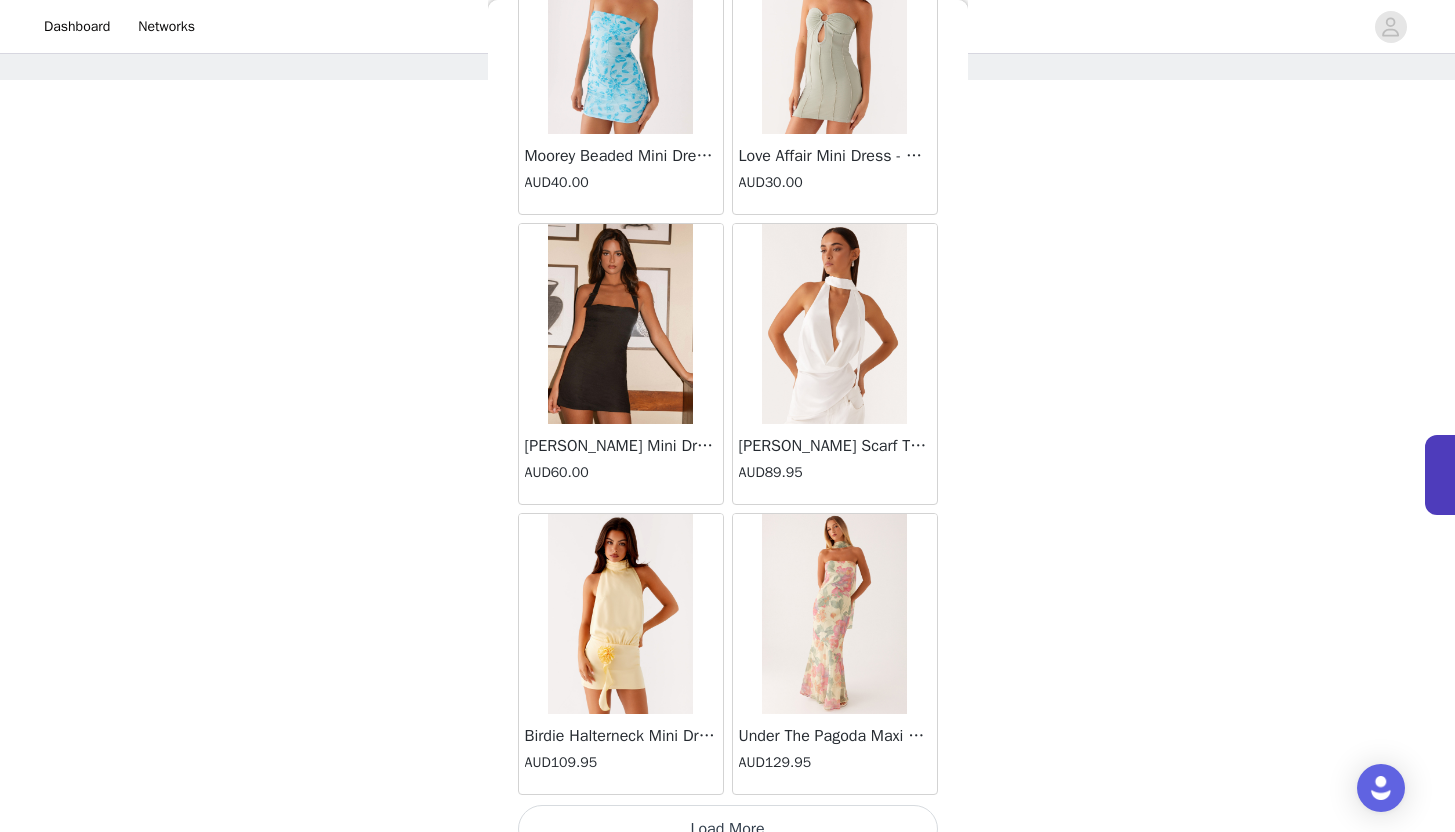 scroll, scrollTop: 25428, scrollLeft: 0, axis: vertical 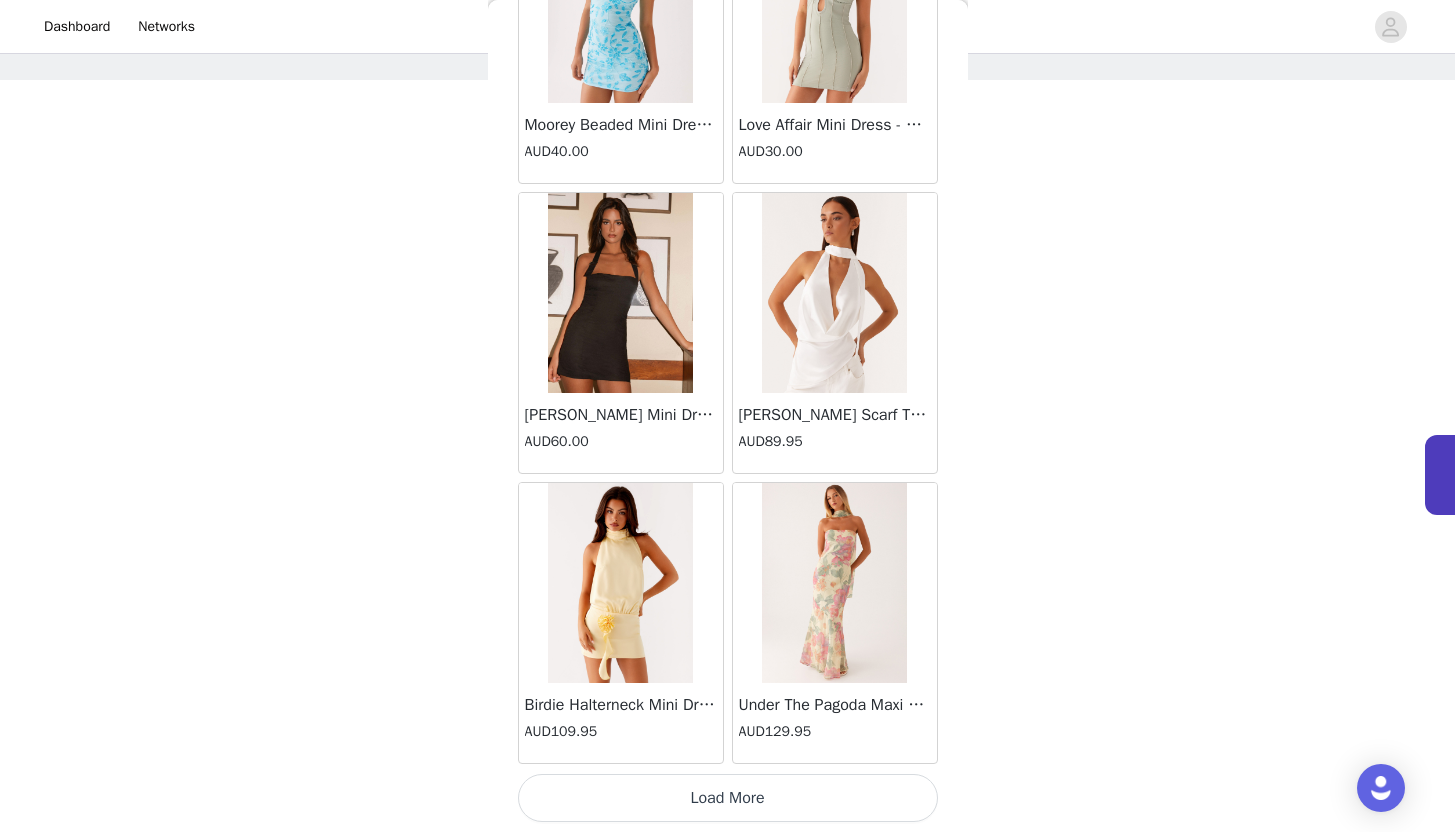 click on "Load More" at bounding box center (728, 798) 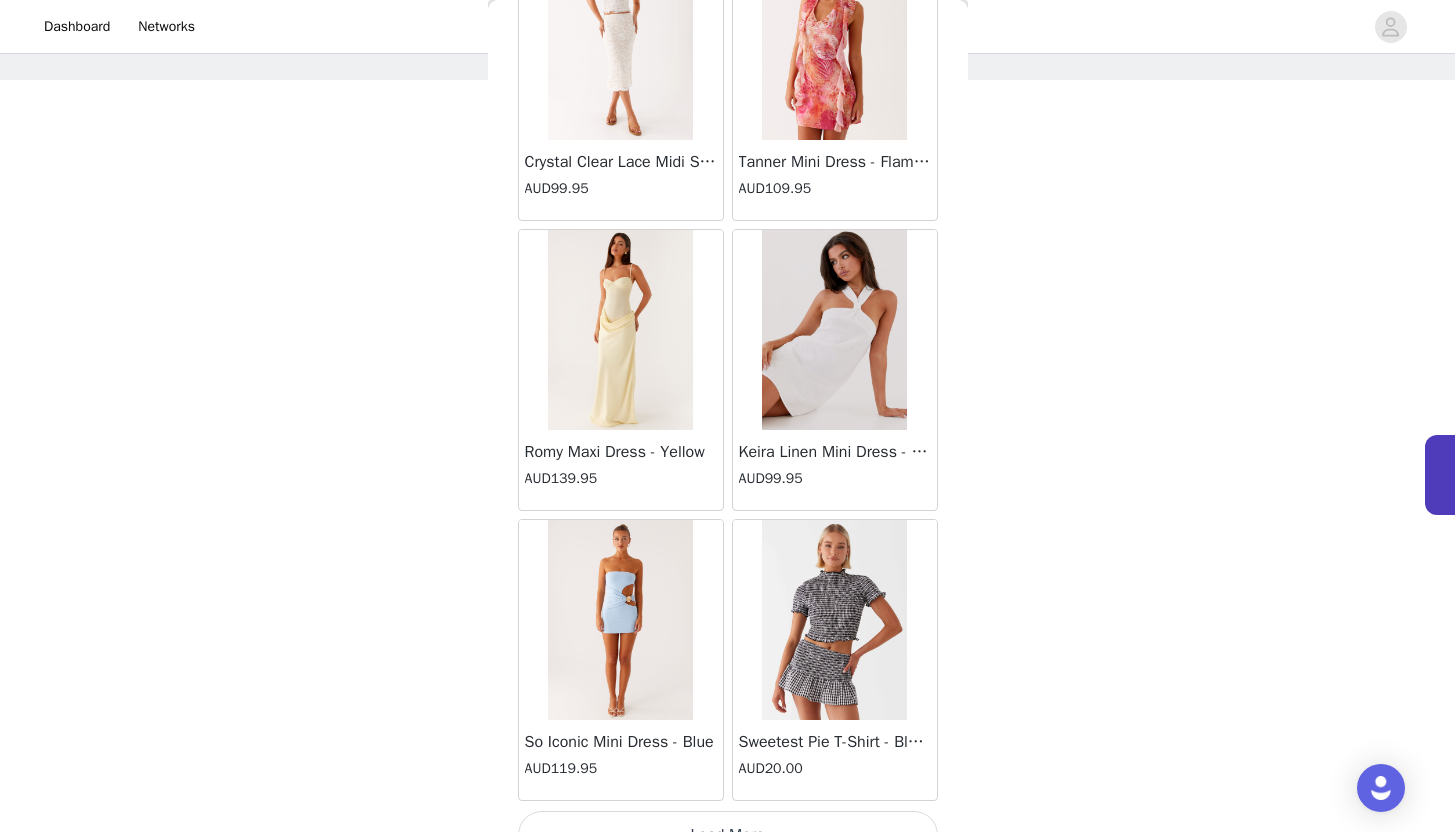 scroll, scrollTop: 28328, scrollLeft: 0, axis: vertical 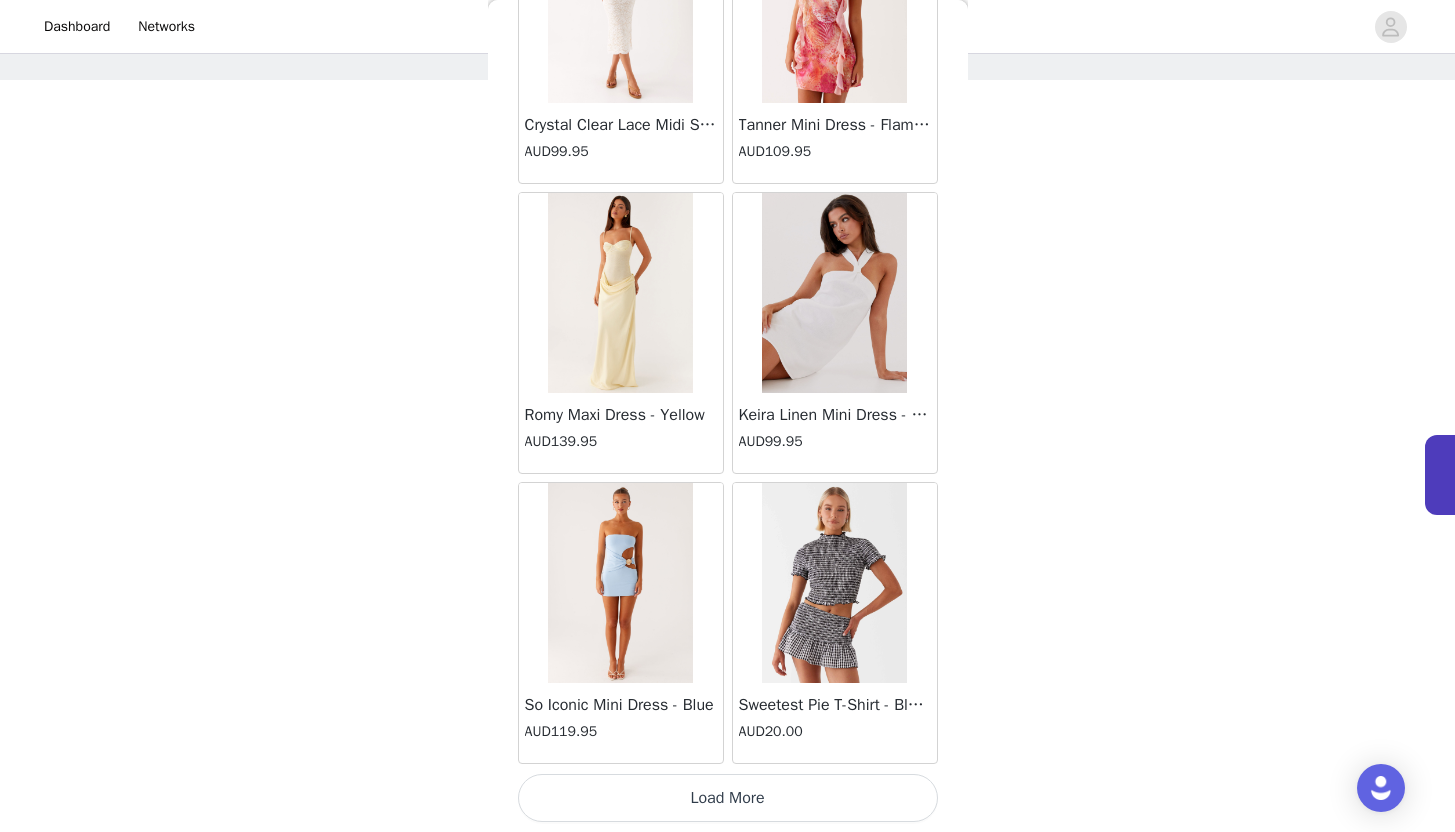 click on "Load More" at bounding box center (728, 798) 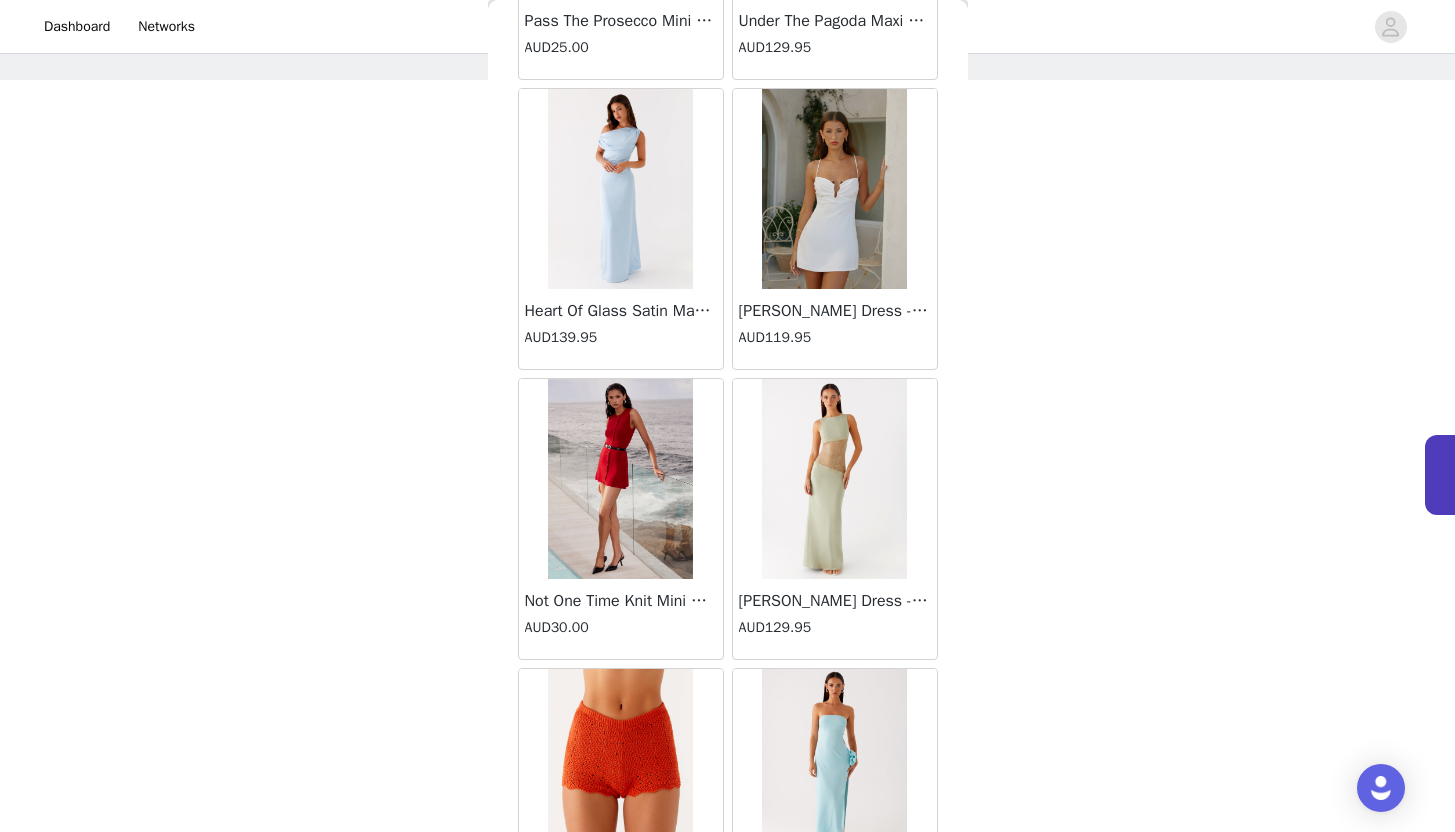 scroll, scrollTop: 30888, scrollLeft: 0, axis: vertical 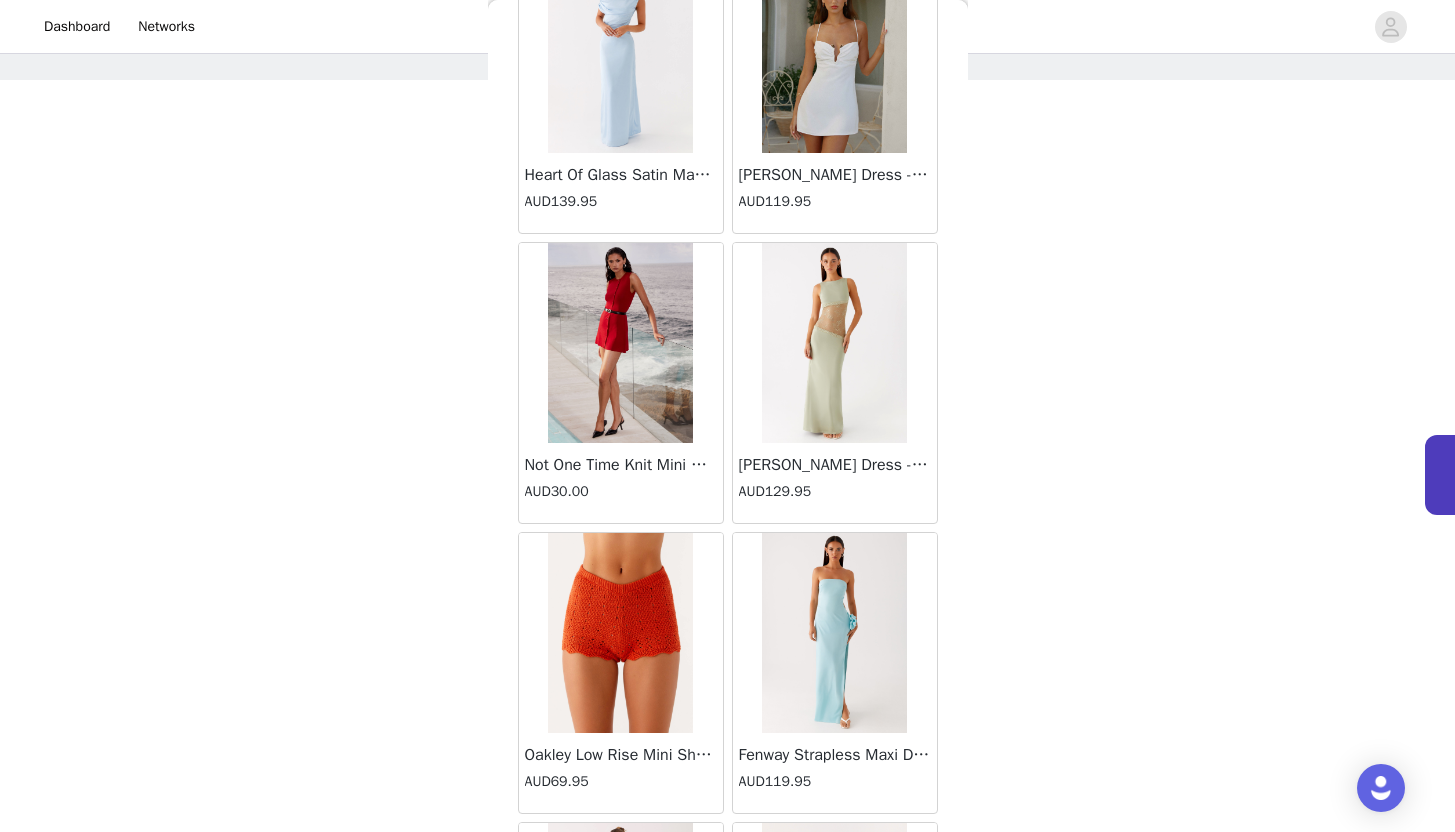 click on "Not One Time Knit Mini Dress - Red" at bounding box center [621, 465] 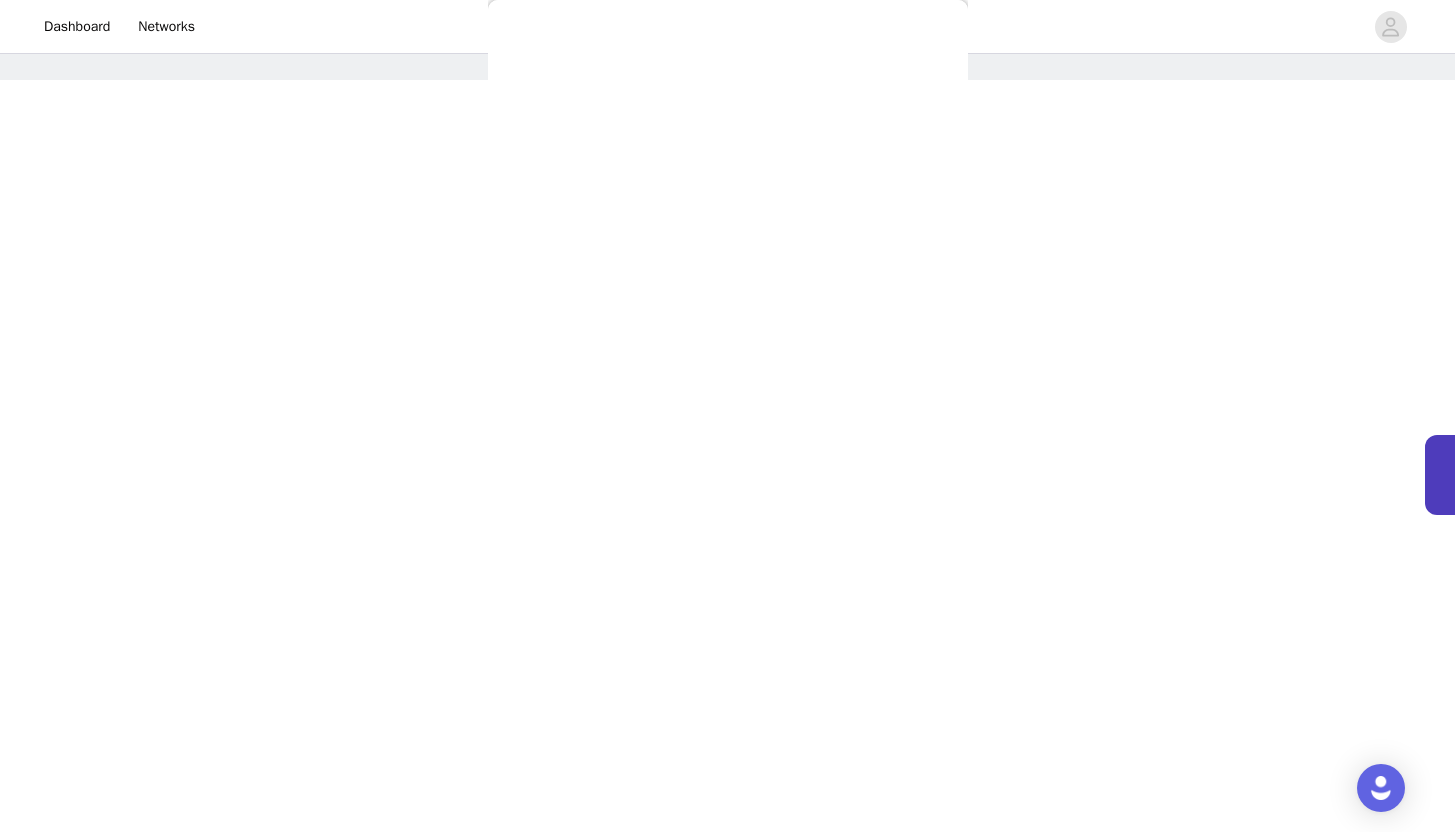 click on "[PERSON_NAME] Strapless Mini Dress - Yellow   AUD45.00       [PERSON_NAME] Maxi Dress - Orange Blue Floral   AUD109.95       Avenue Mini Dress - Plum   AUD109.95       Aullie Maxi Dress - Yellow   AUD109.95       Aullie Maxi Dress - Ivory   AUD109.95       Aullie Mini Dress - Black   AUD99.95       Avalia Backless Scarf Mini Dress - White Polka Dot   AUD89.95       Aullie Maxi Dress - Blue   AUD109.95       [PERSON_NAME] Maxi Dress - Bloom Wave Print   AUD119.95       Athens One Shoulder Top - Floral   AUD79.95       Aullie Mini Dress - Blue   AUD50.00       Aullie Maxi Dress - Black   AUD109.95       [PERSON_NAME] Strapless Mini Dress - Cobalt   AUD30.00       Atlantic Midi Dress - Yellow   AUD70.00       Aullie Maxi Dress - Pink   AUD109.95       Azura Halter Top - Yellow   AUD69.95       Beki Beaded Mesh Maxi Dress - Deep Red   AUD159.95       Bad News Mesh Maxi Dress - Turquoise Floral   AUD99.95       Bad News Mesh Maxi Dress - Yellow Floral   AUD99.95       Be Mine Satin Maxi Dress - Canary   AUD109.95" at bounding box center [308, -14842] 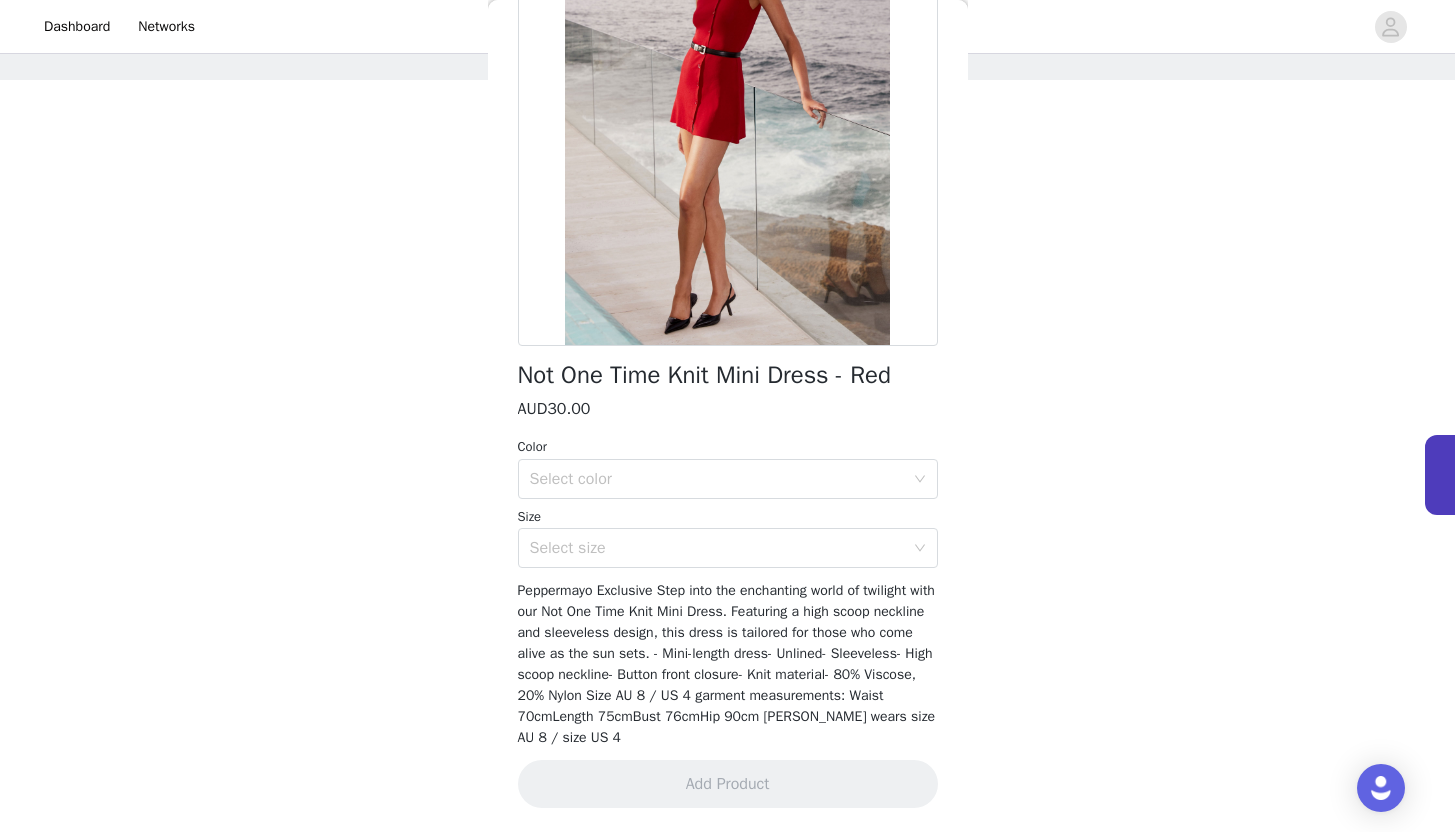click on "Not One Time Knit Mini Dress - Red" at bounding box center [704, 375] 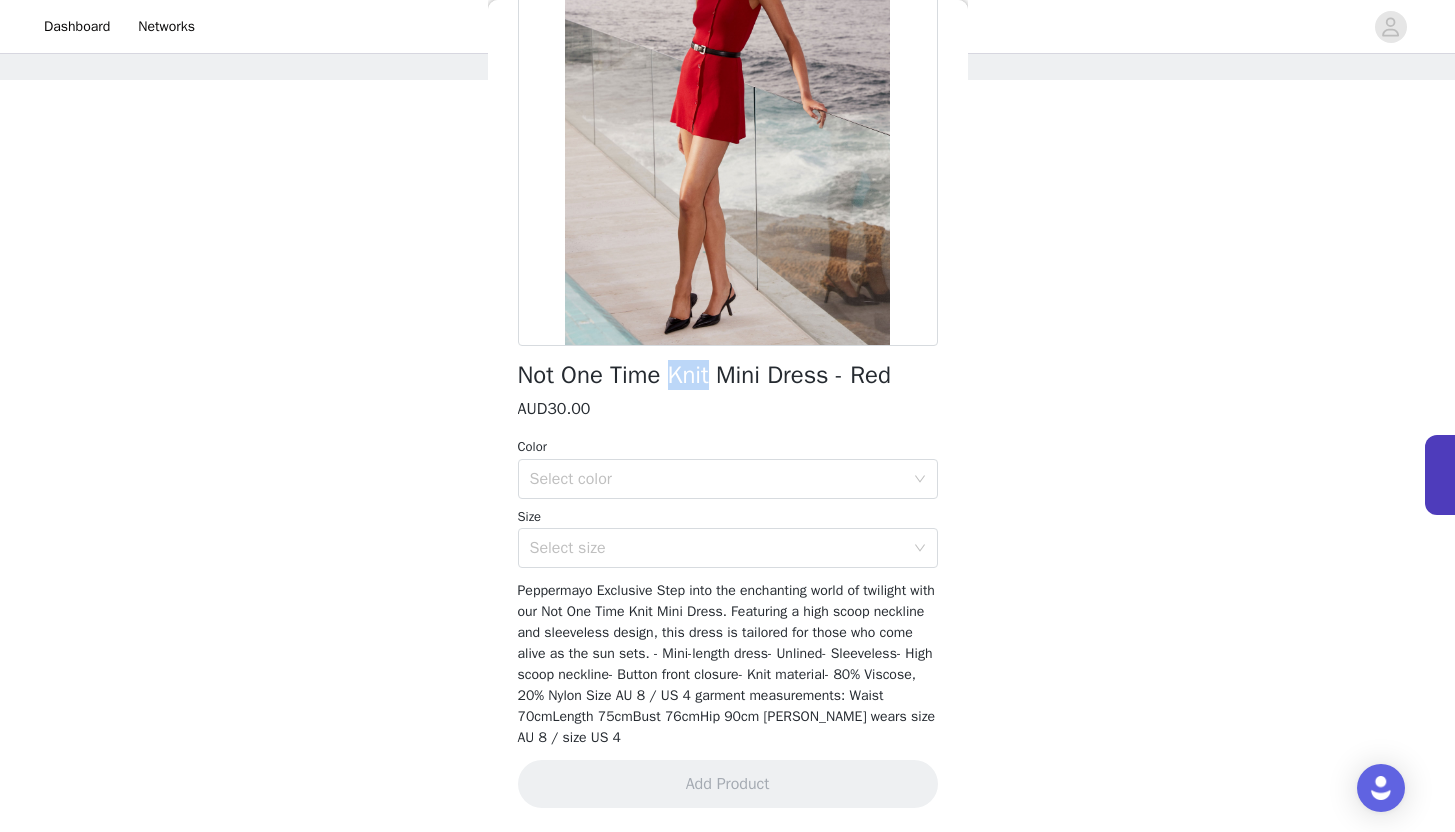 click on "Not One Time Knit Mini Dress - Red" at bounding box center [704, 375] 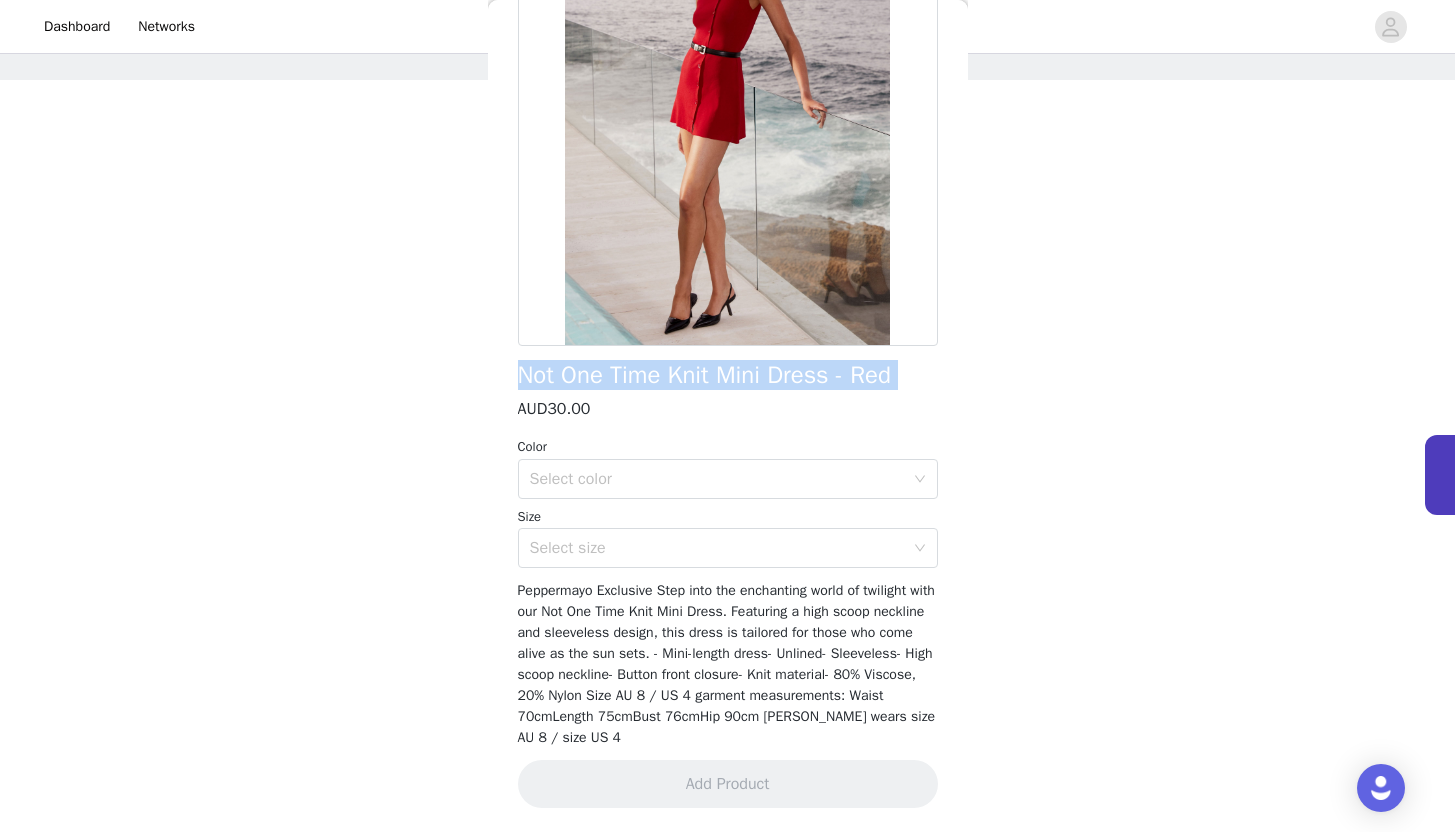 click on "Not One Time Knit Mini Dress - Red" at bounding box center (704, 375) 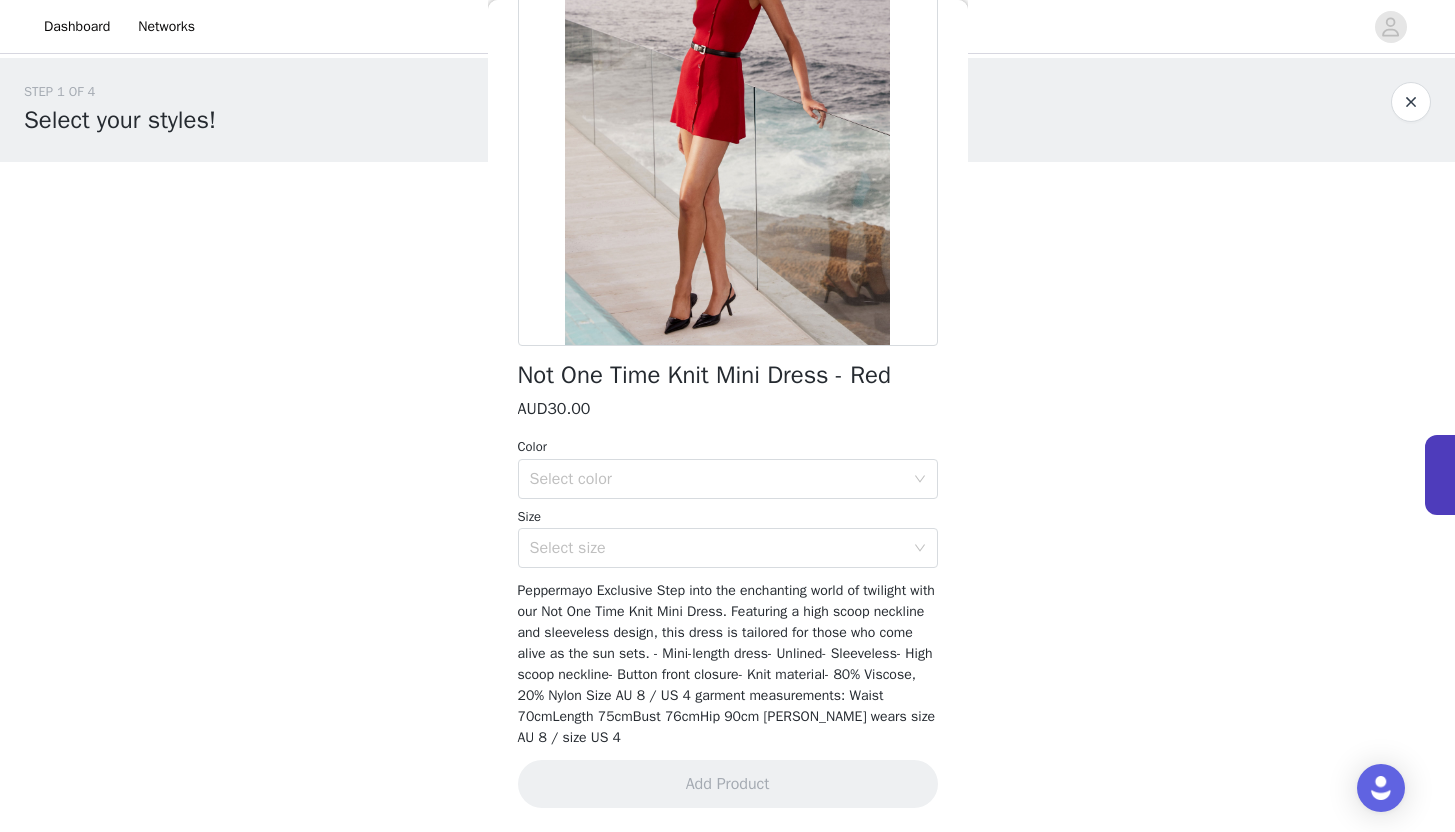 click on "STEP 1 OF 4
Select your styles!
Please note that the sizes are in AU Sizes. Australian Sizing is 2 sizes up, so a US0 = AU4, US4 = AU8. Peppermayo Size Guide: [URL][DOMAIN_NAME]       2/4 Selected           Deacon Low Rise Pants - Butter     AUD99.95       Butter, AU 4       Edit   Remove     Azura Halter Top - Yellow     AUD69.95       Yellow, AU 4       Edit   Remove     Add Product       Back     Not One Time Knit Mini Dress - Red       AUD30.00         Color   Select color Size   Select size     Add Product" at bounding box center [727, 414] 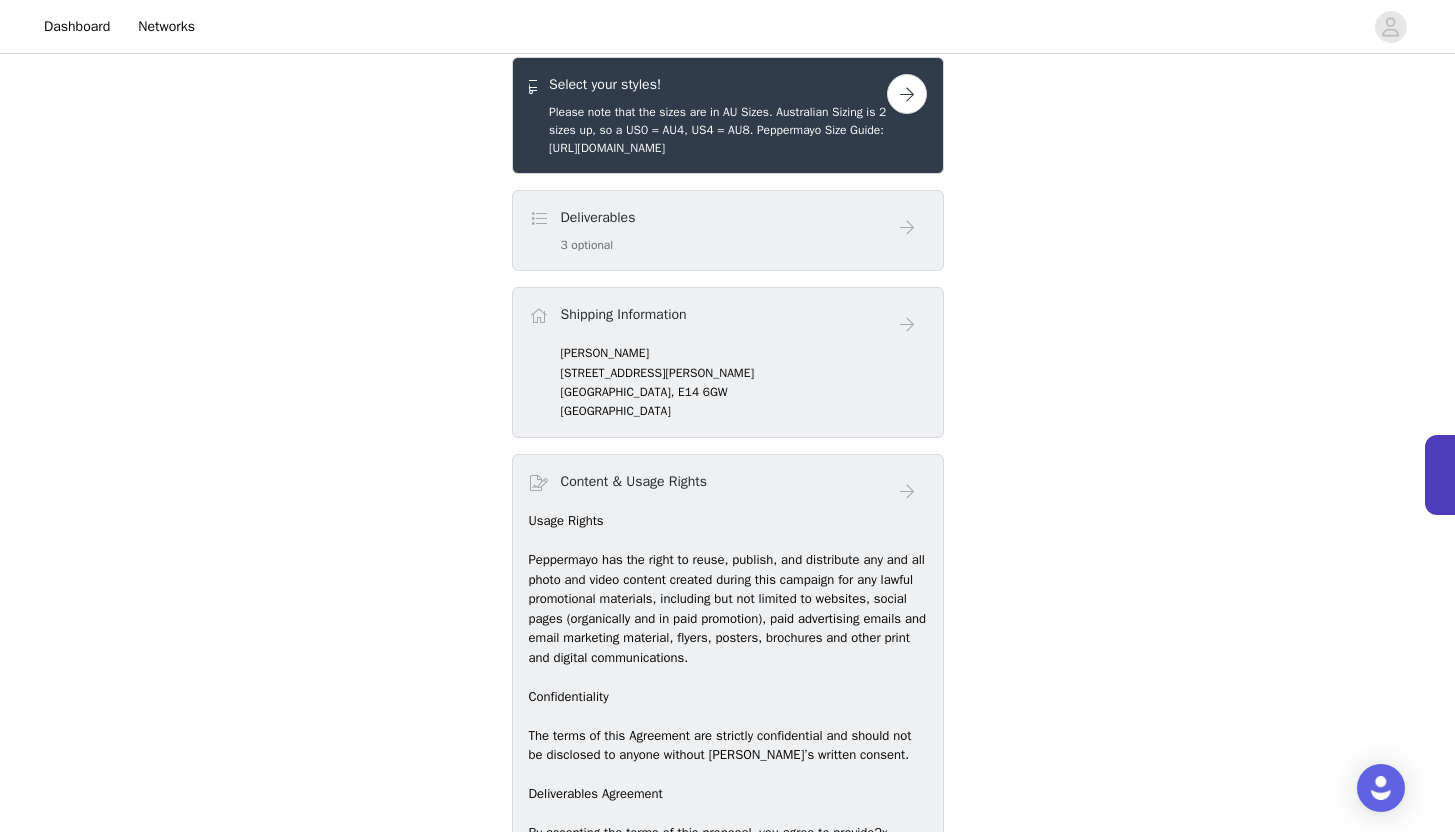 scroll, scrollTop: 672, scrollLeft: 0, axis: vertical 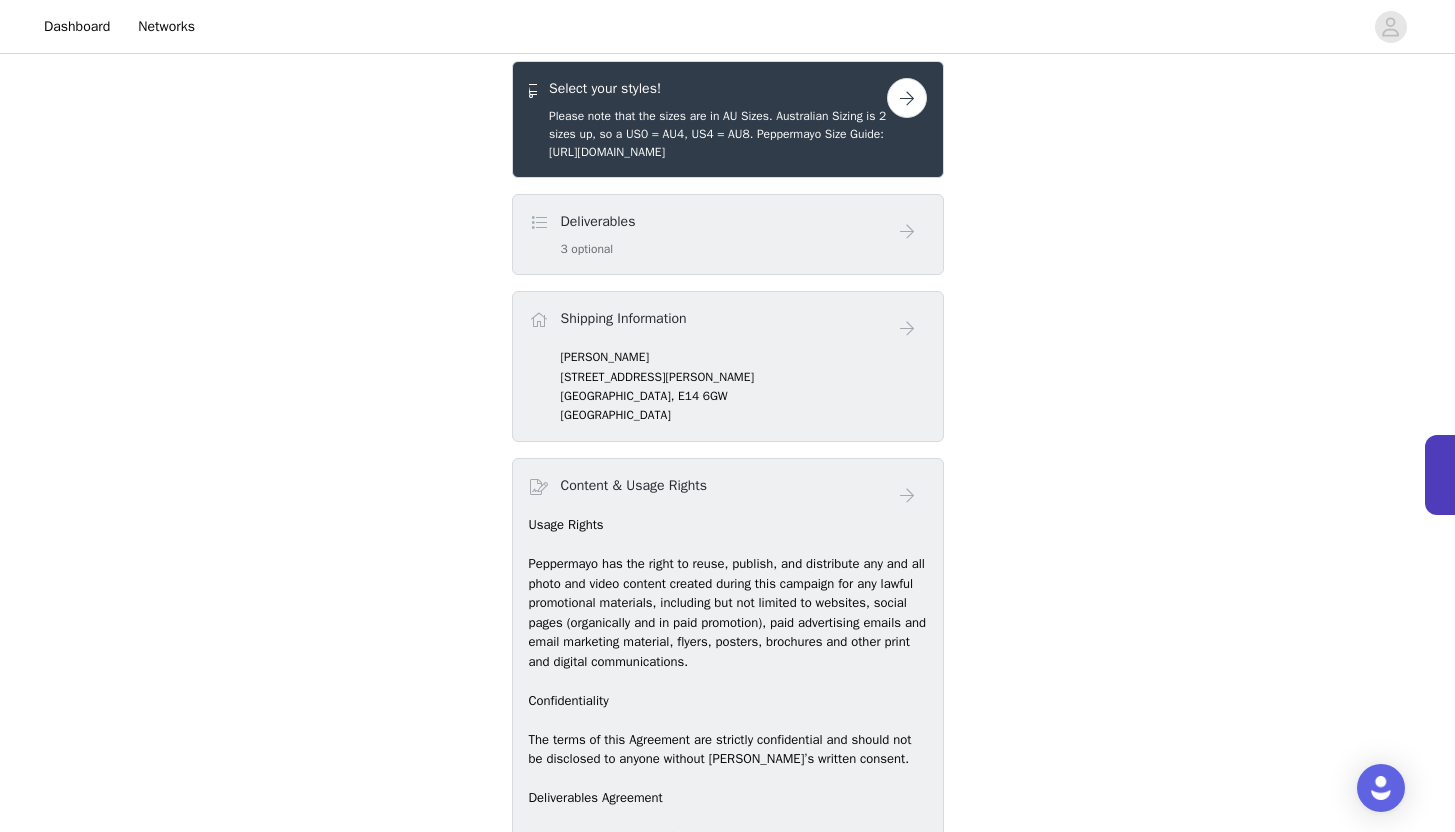 click on "Please note that the sizes are in AU Sizes. Australian Sizing is 2 sizes up, so a US0 = AU4, US4 = AU8. Peppermayo Size Guide: [URL][DOMAIN_NAME]" at bounding box center (718, 134) 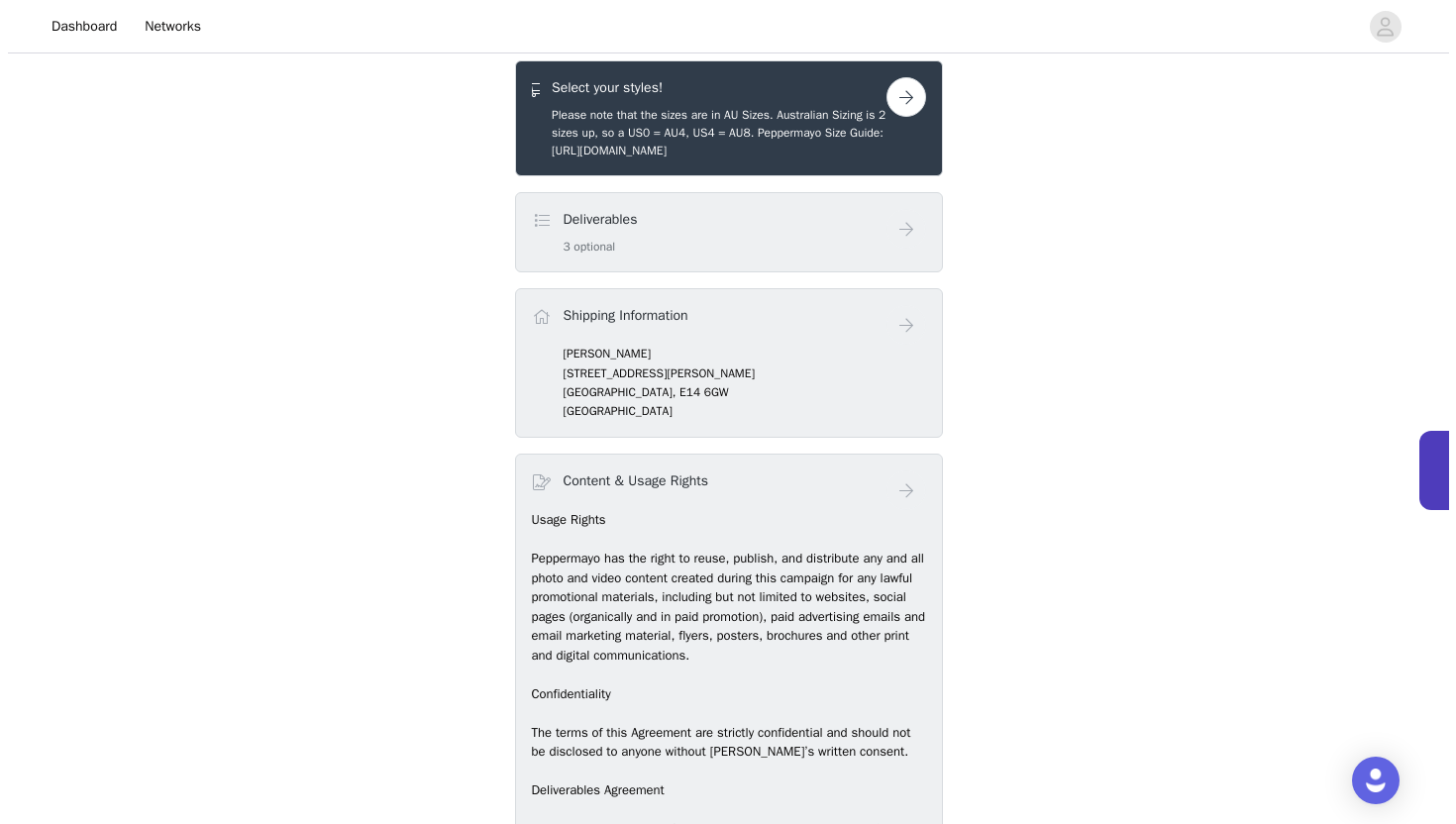 scroll, scrollTop: 0, scrollLeft: 0, axis: both 